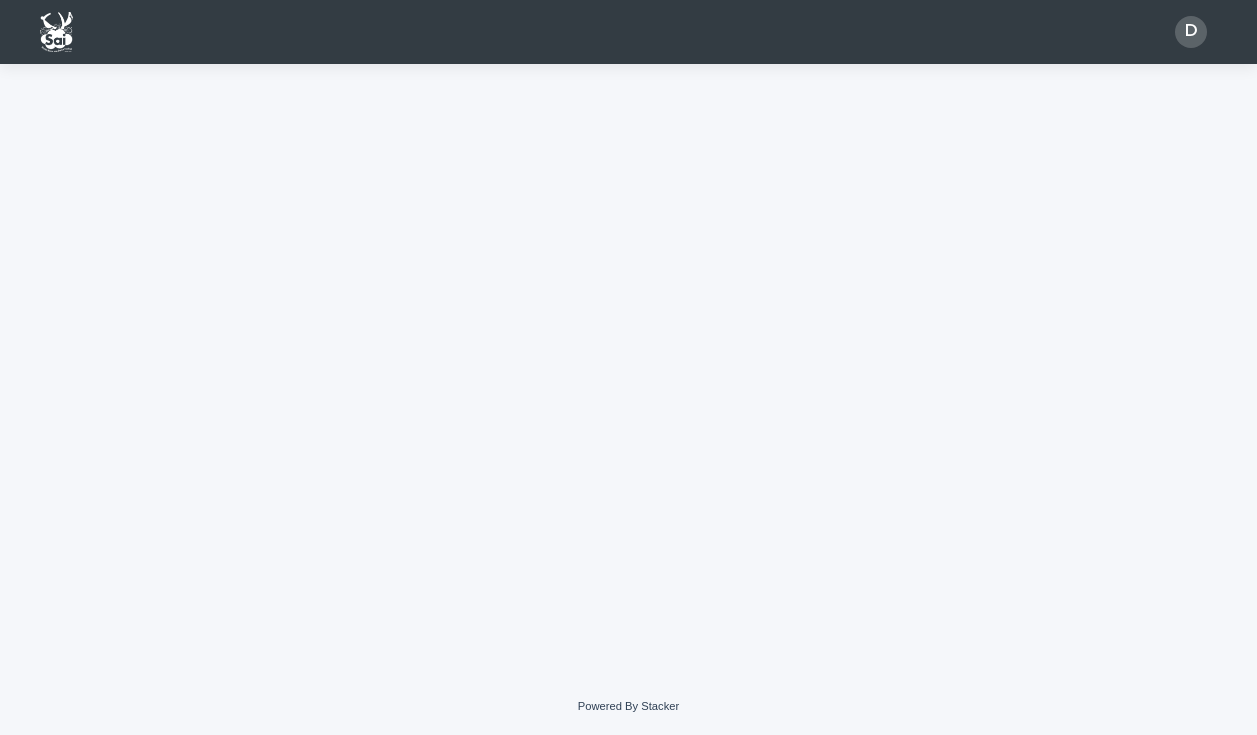 scroll, scrollTop: 0, scrollLeft: 0, axis: both 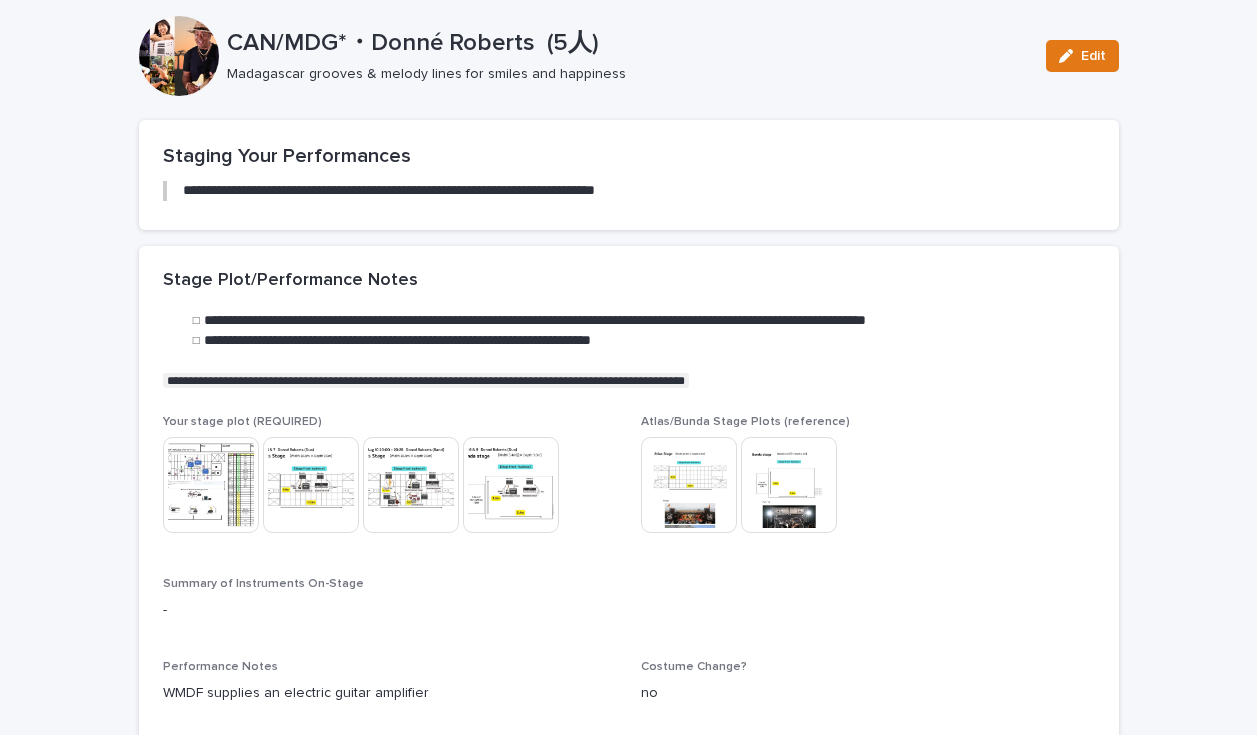 click at bounding box center [511, 485] 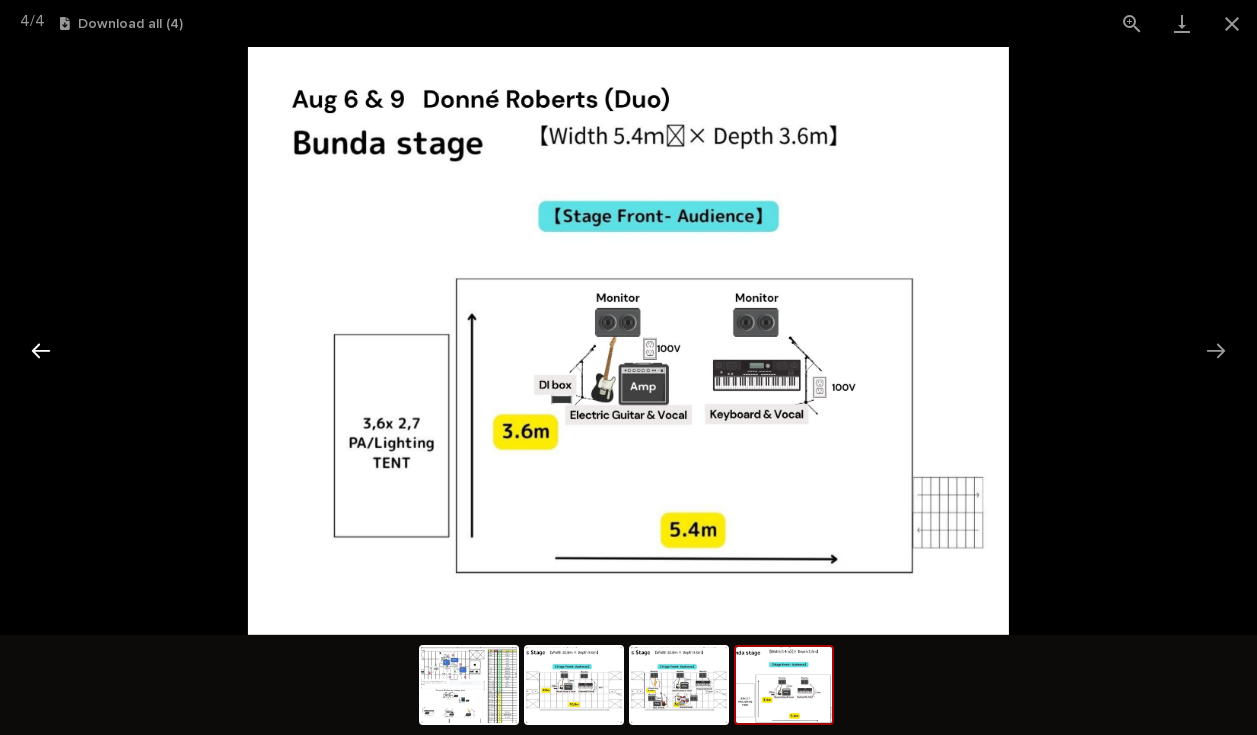 click at bounding box center (41, 350) 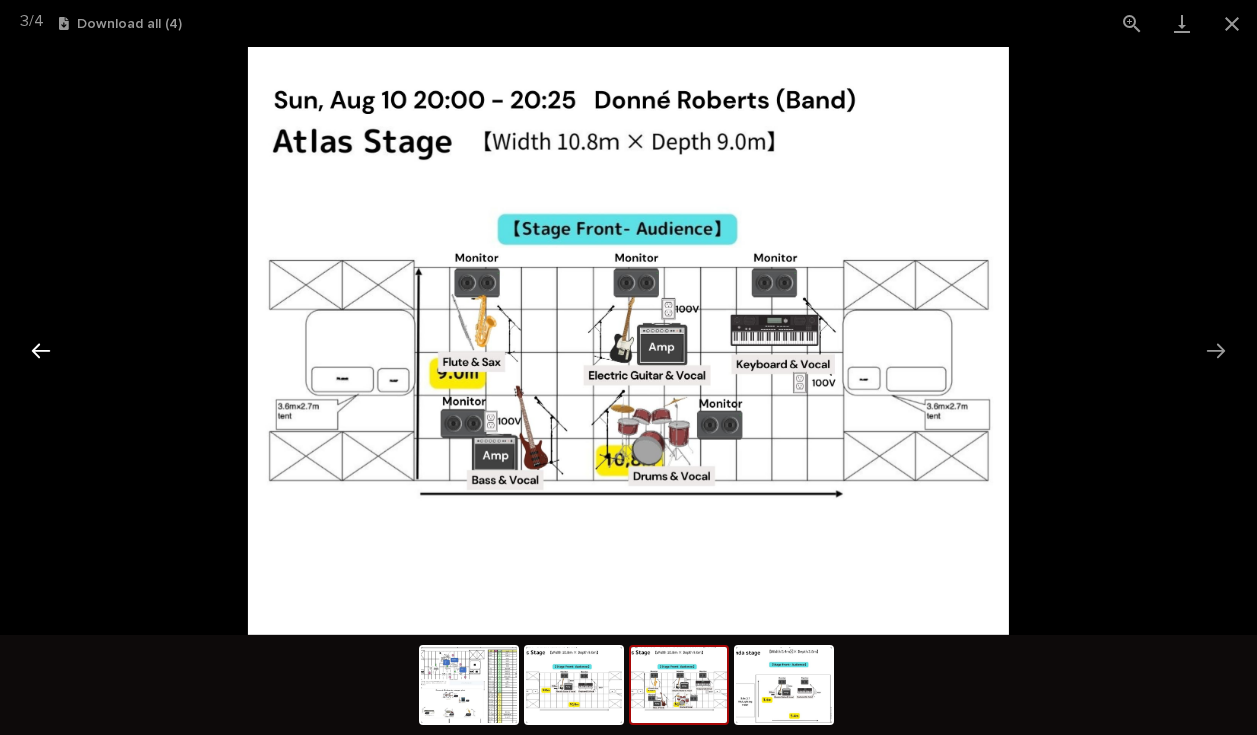 click at bounding box center [41, 350] 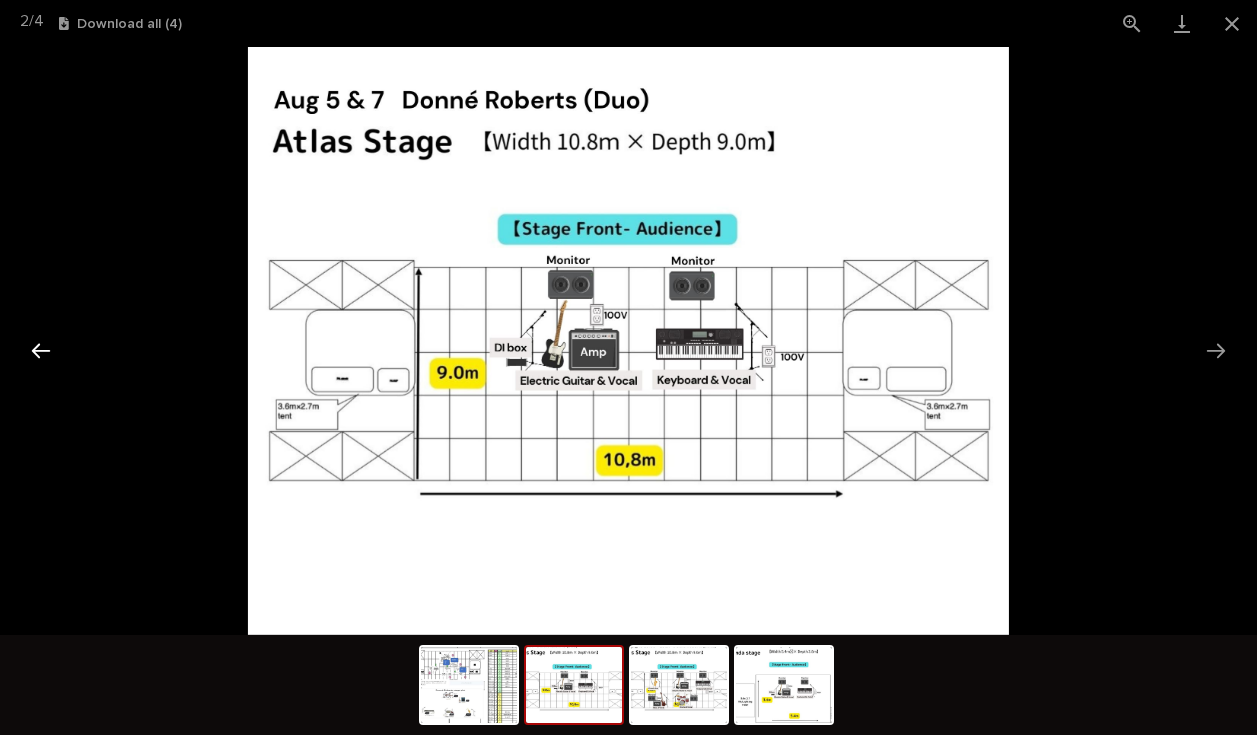 click at bounding box center (41, 350) 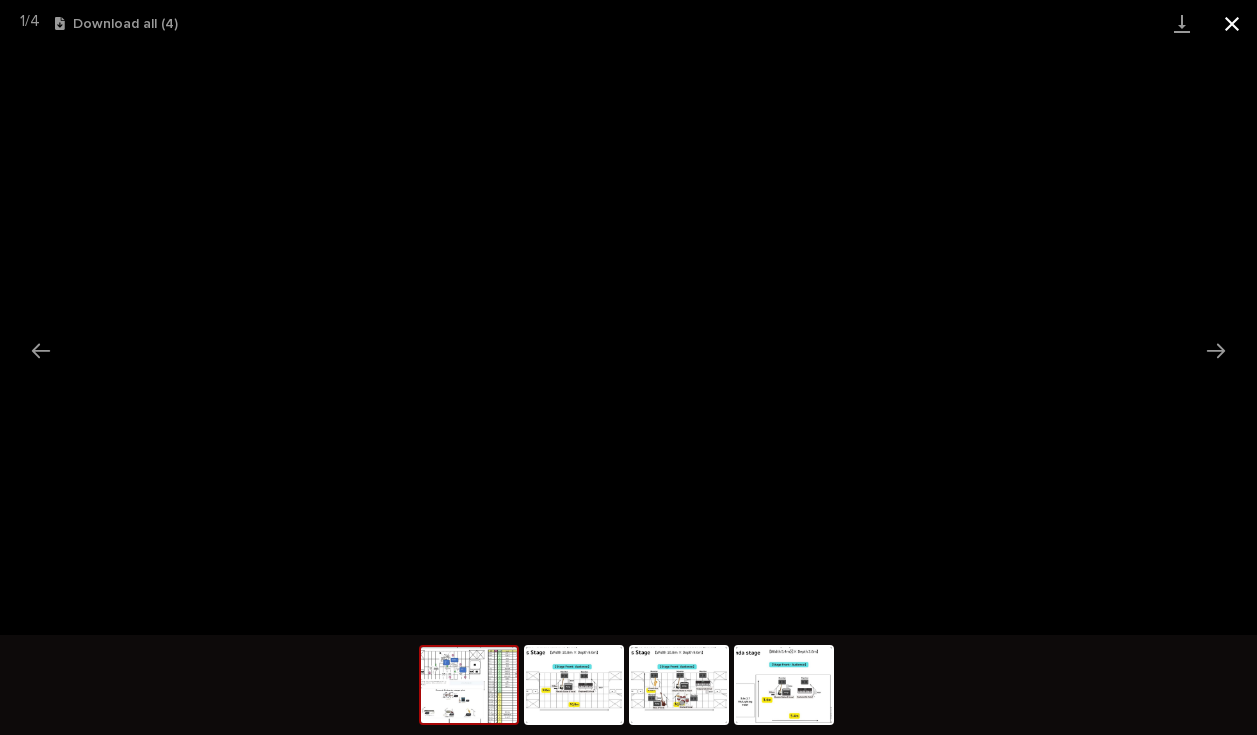 click at bounding box center [1232, 23] 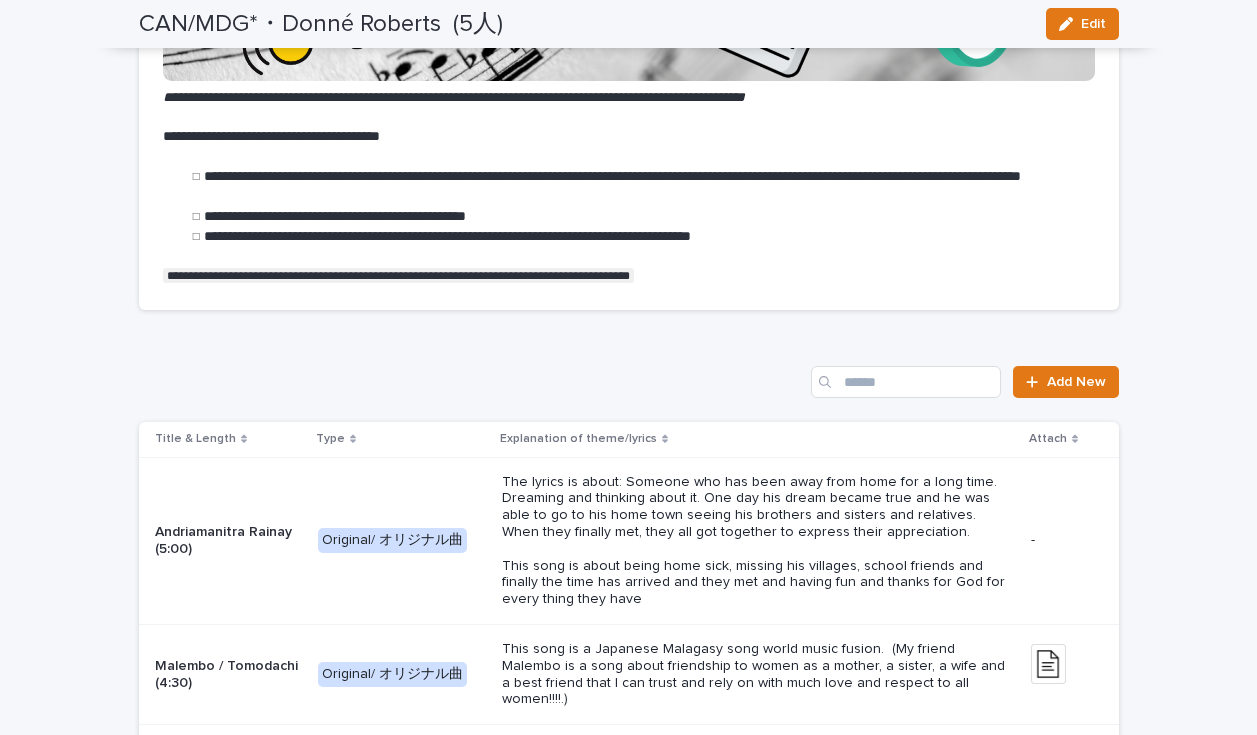 scroll, scrollTop: 2395, scrollLeft: 0, axis: vertical 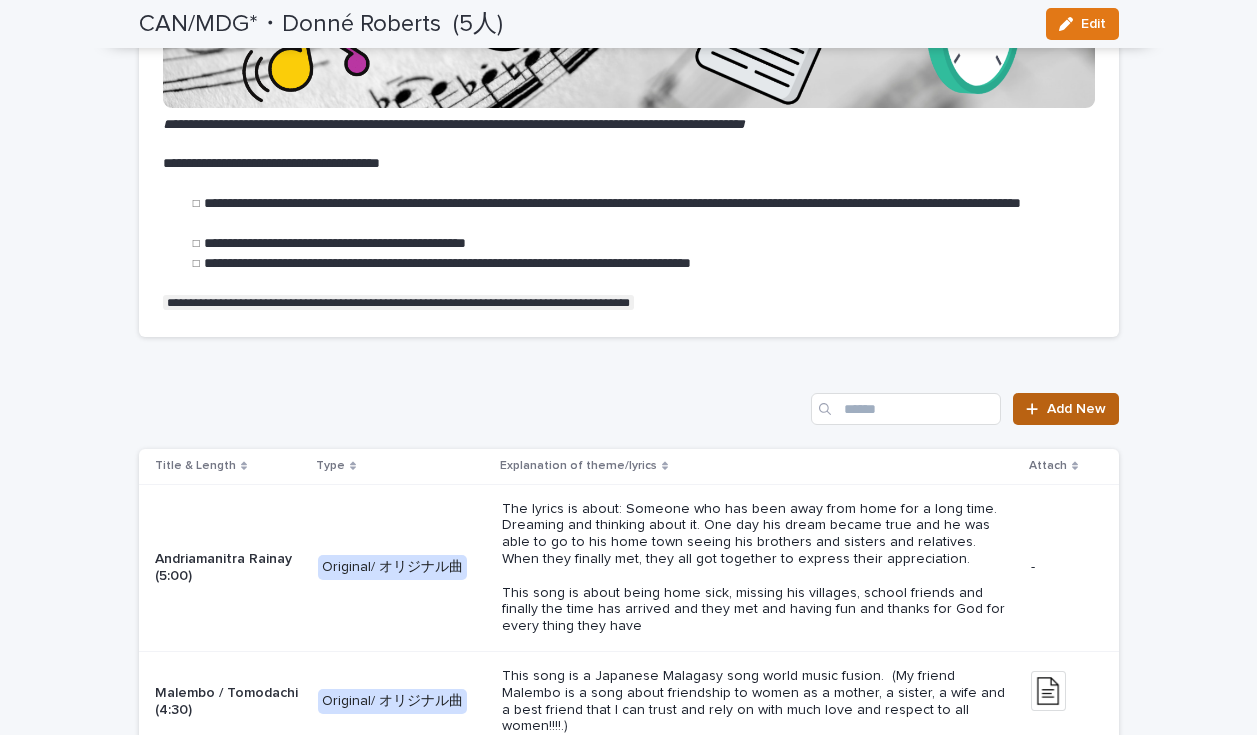 click on "Add New" at bounding box center (1076, 409) 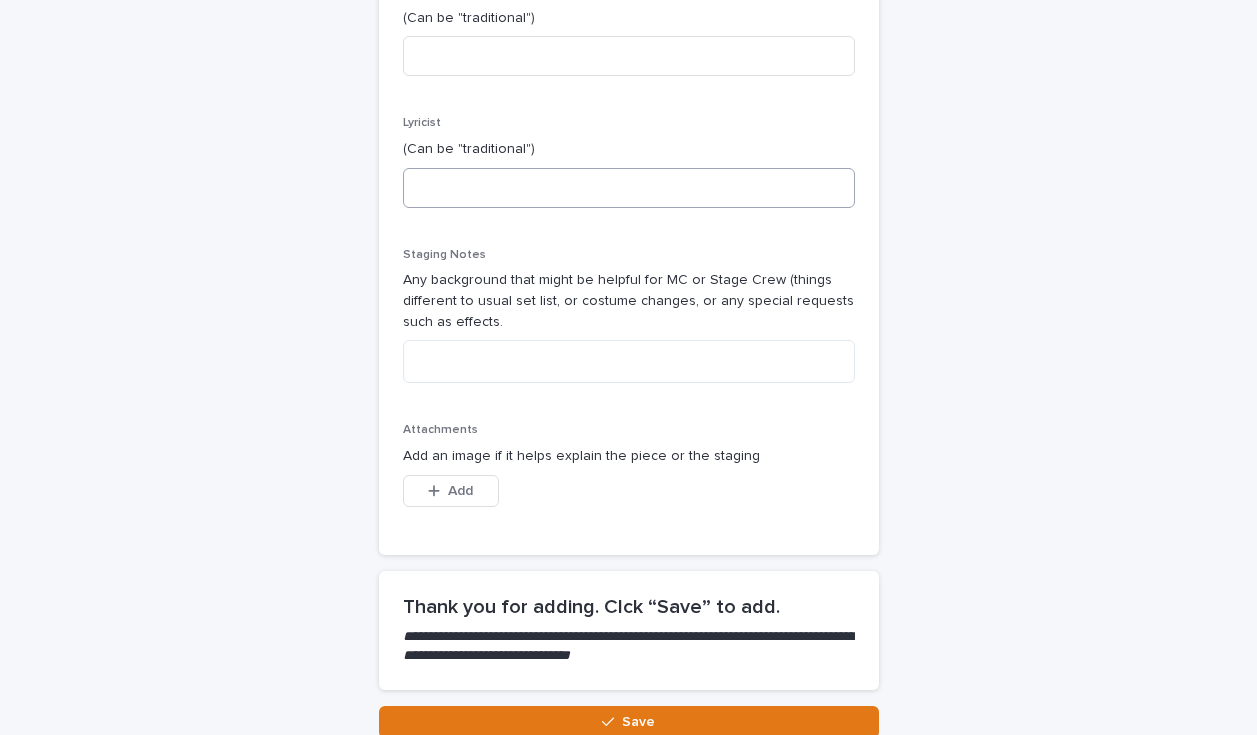 scroll, scrollTop: 0, scrollLeft: 0, axis: both 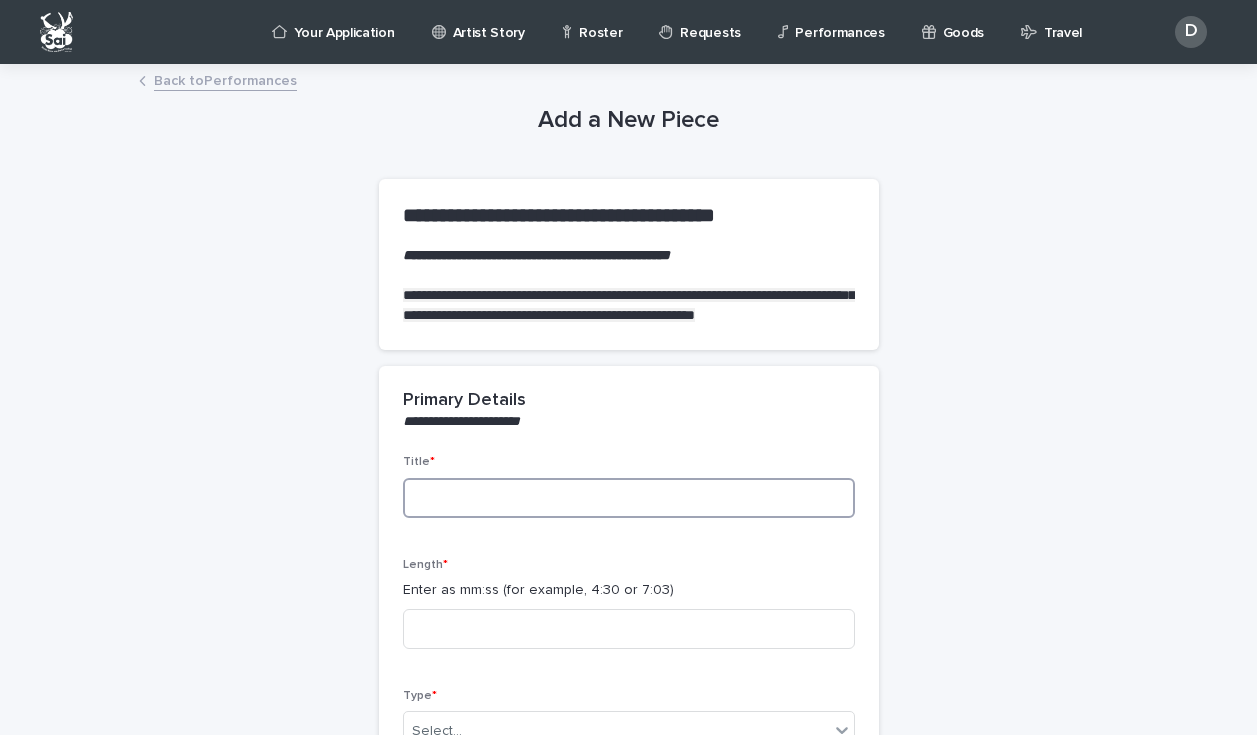 click at bounding box center (629, 498) 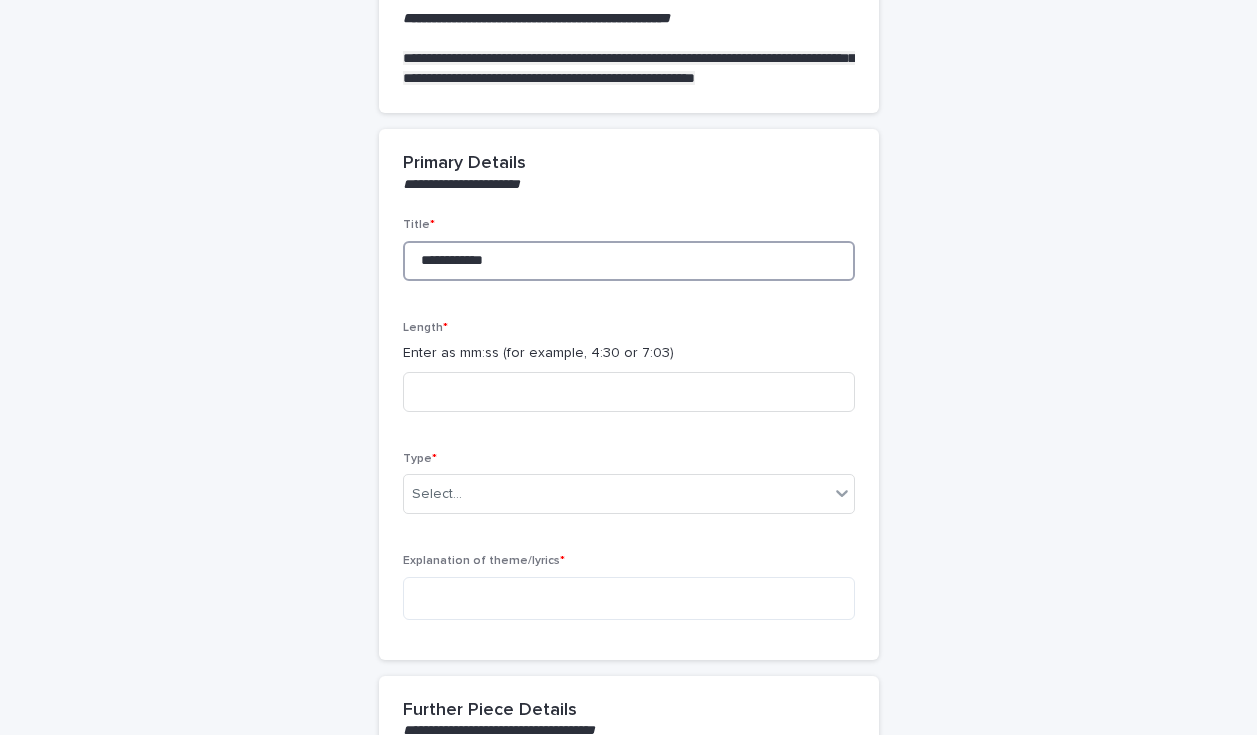 scroll, scrollTop: 249, scrollLeft: 0, axis: vertical 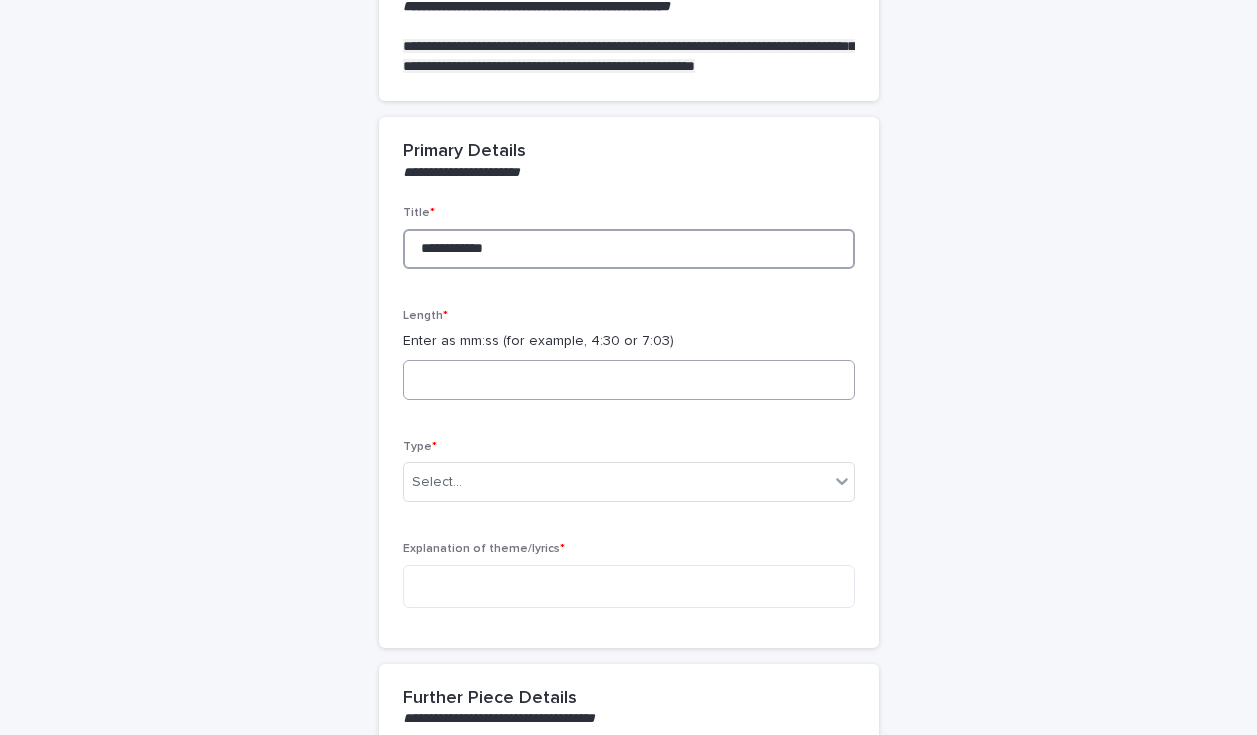 type on "**********" 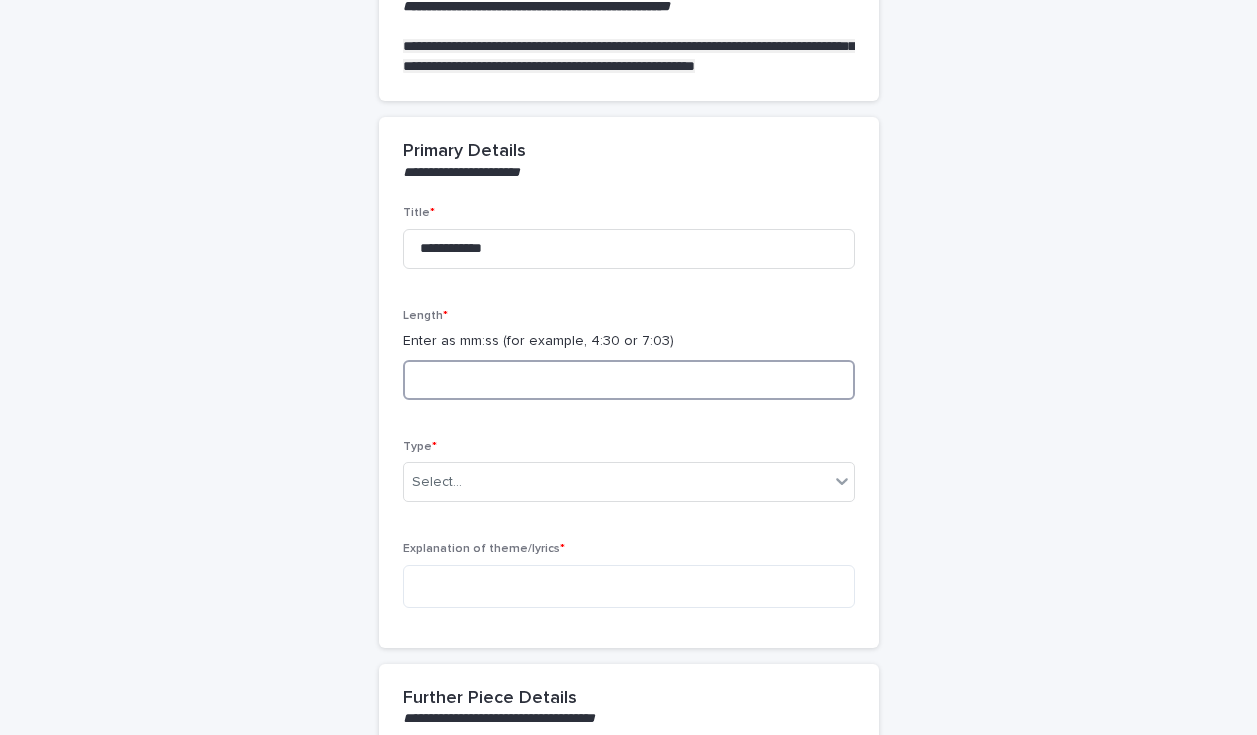 click at bounding box center [629, 380] 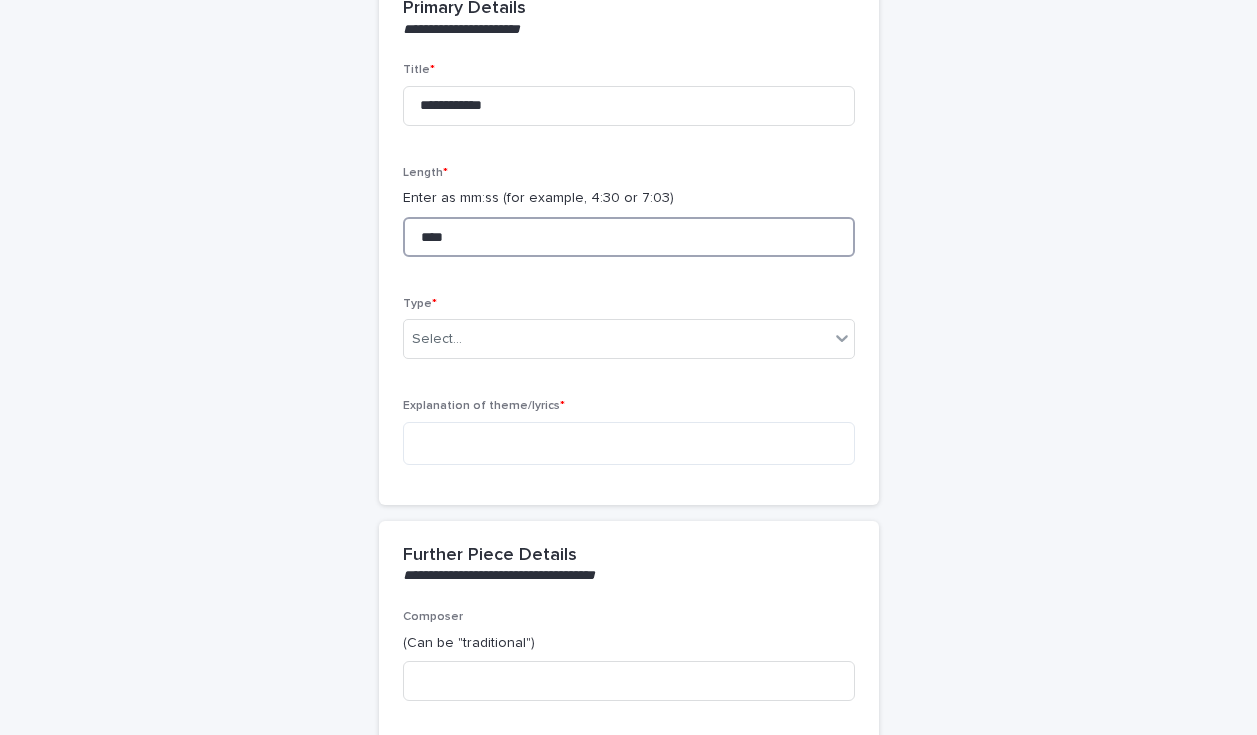 scroll, scrollTop: 407, scrollLeft: 0, axis: vertical 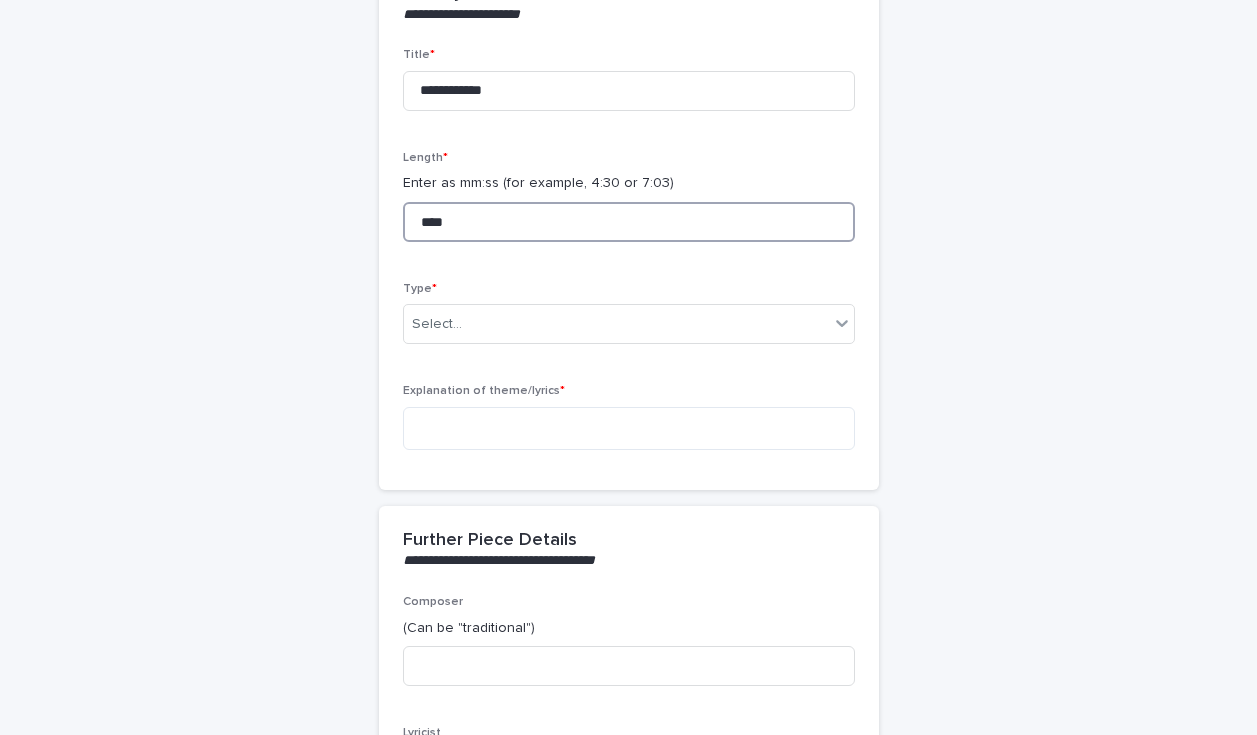 type on "****" 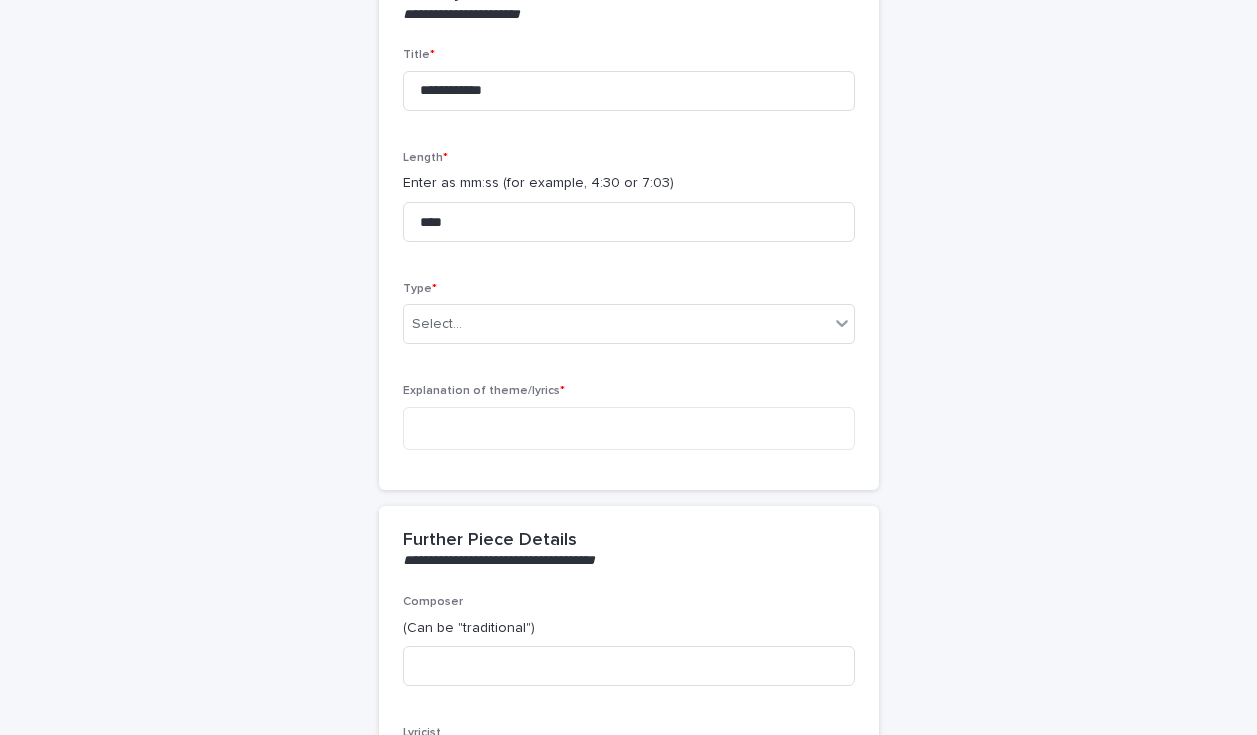 click on "Type * Select..." at bounding box center (629, 321) 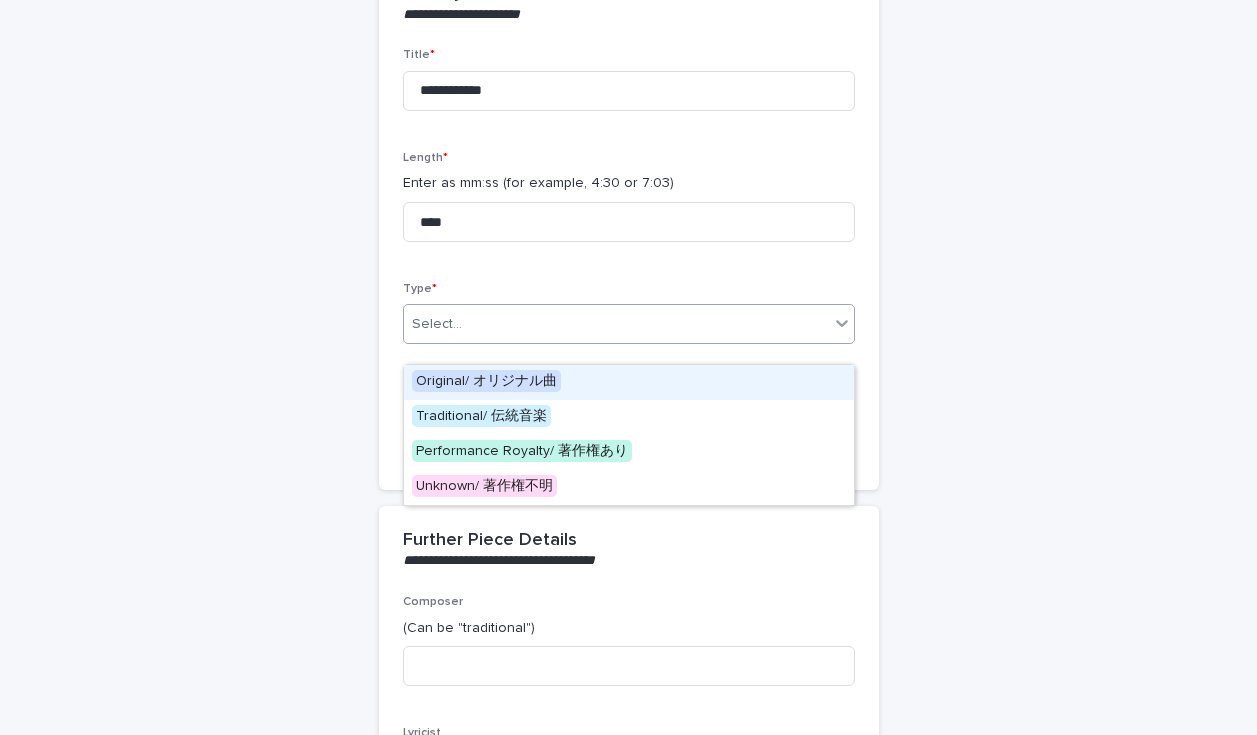 click on "Select..." at bounding box center [616, 324] 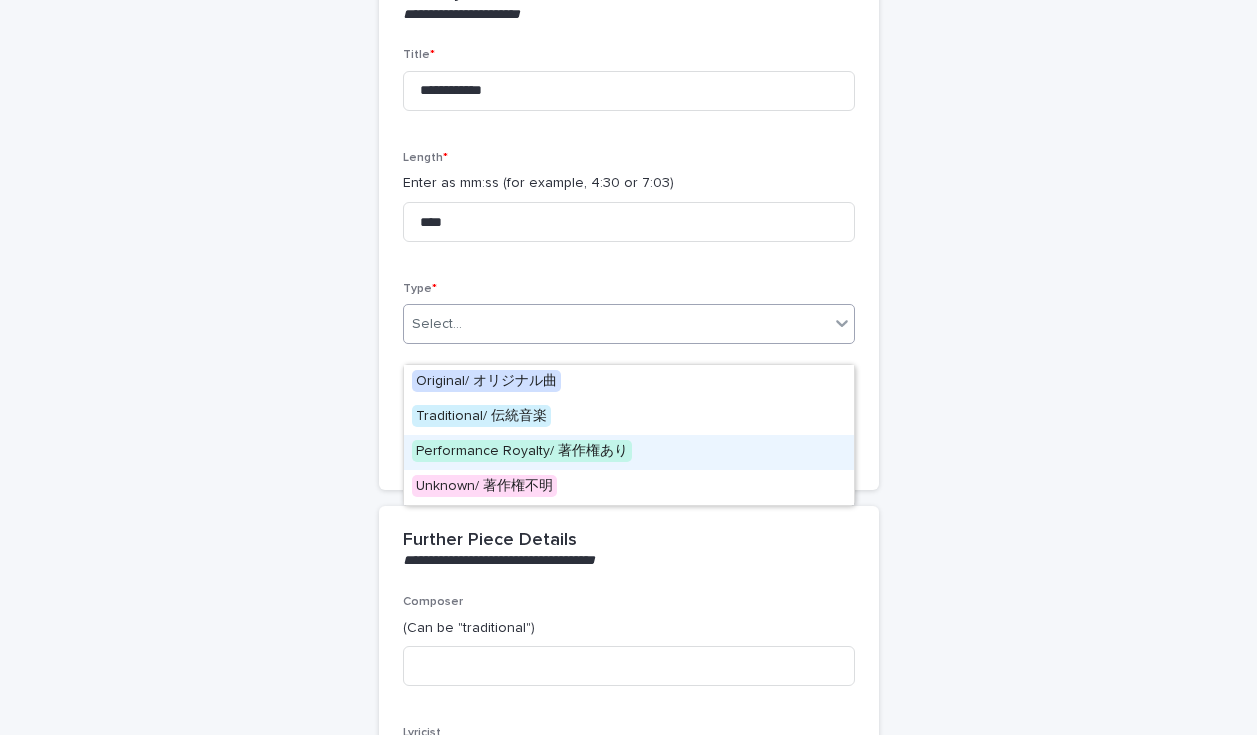 click on "Performance Royalty/ 著作権あり" at bounding box center (629, 452) 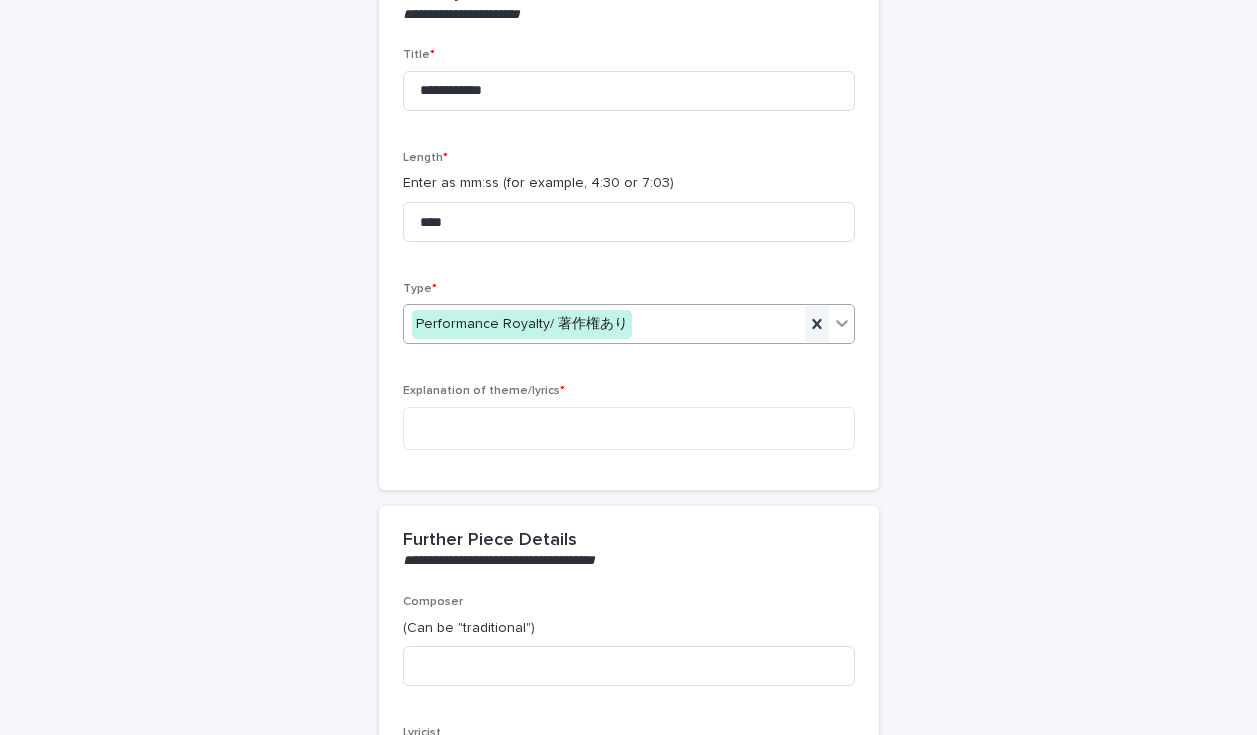 click 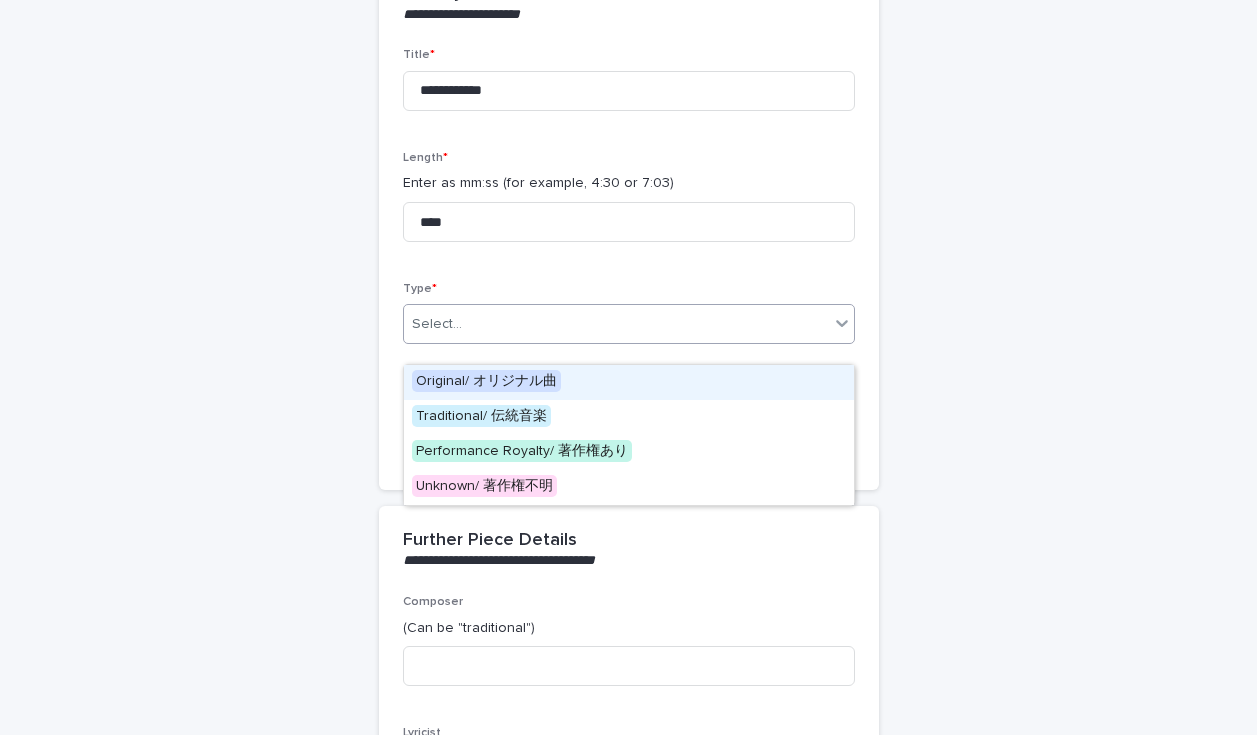 click 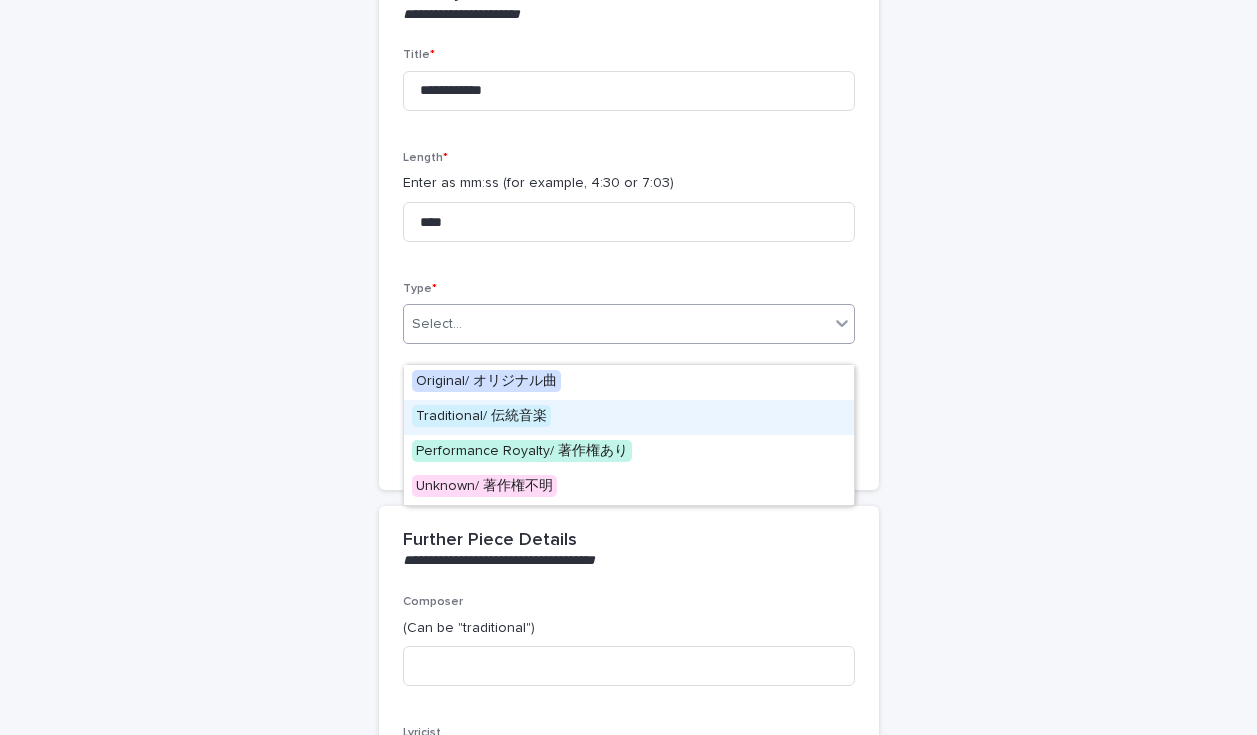 click on "Traditional/ 伝統音楽" at bounding box center (629, 417) 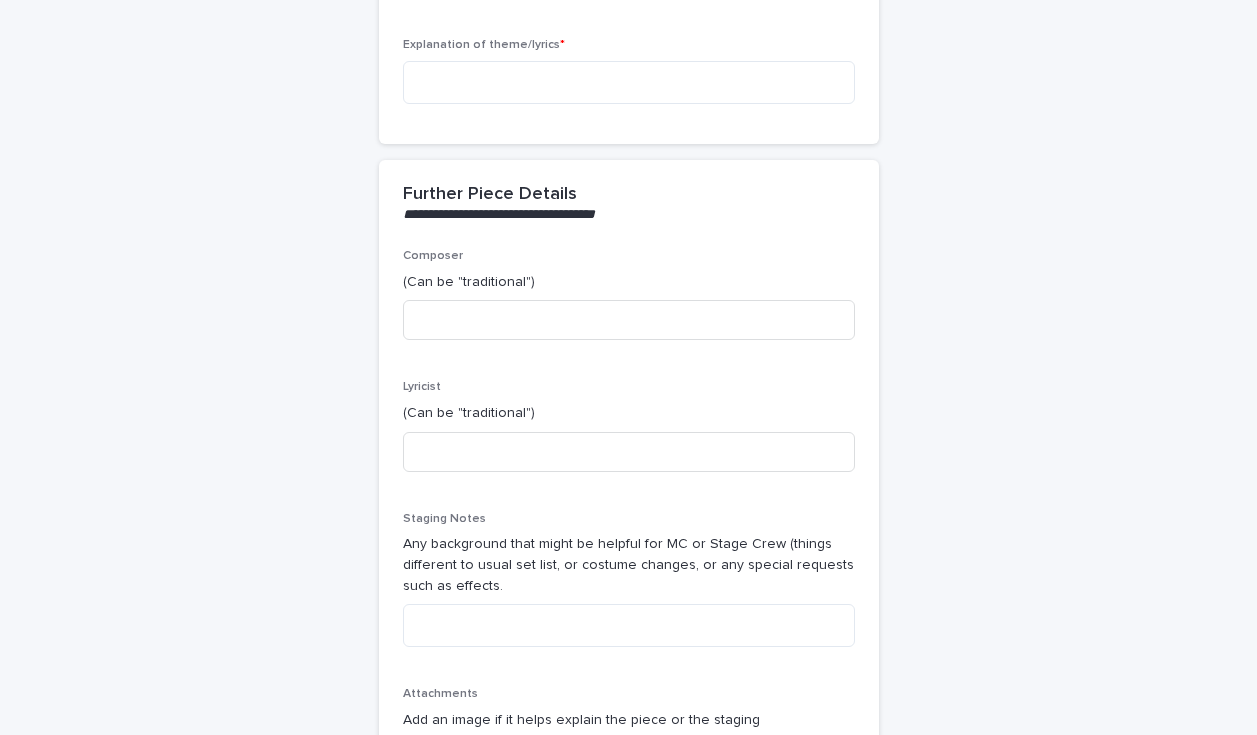 scroll, scrollTop: 802, scrollLeft: 0, axis: vertical 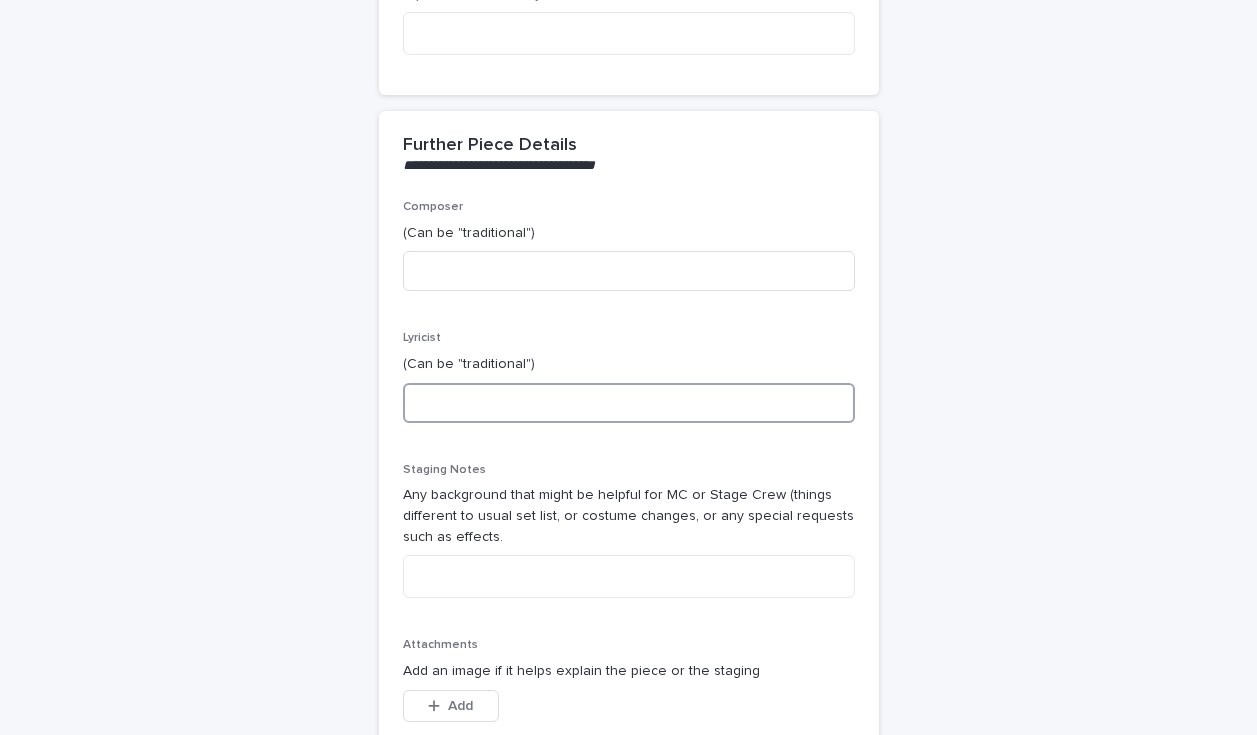 click at bounding box center [629, 403] 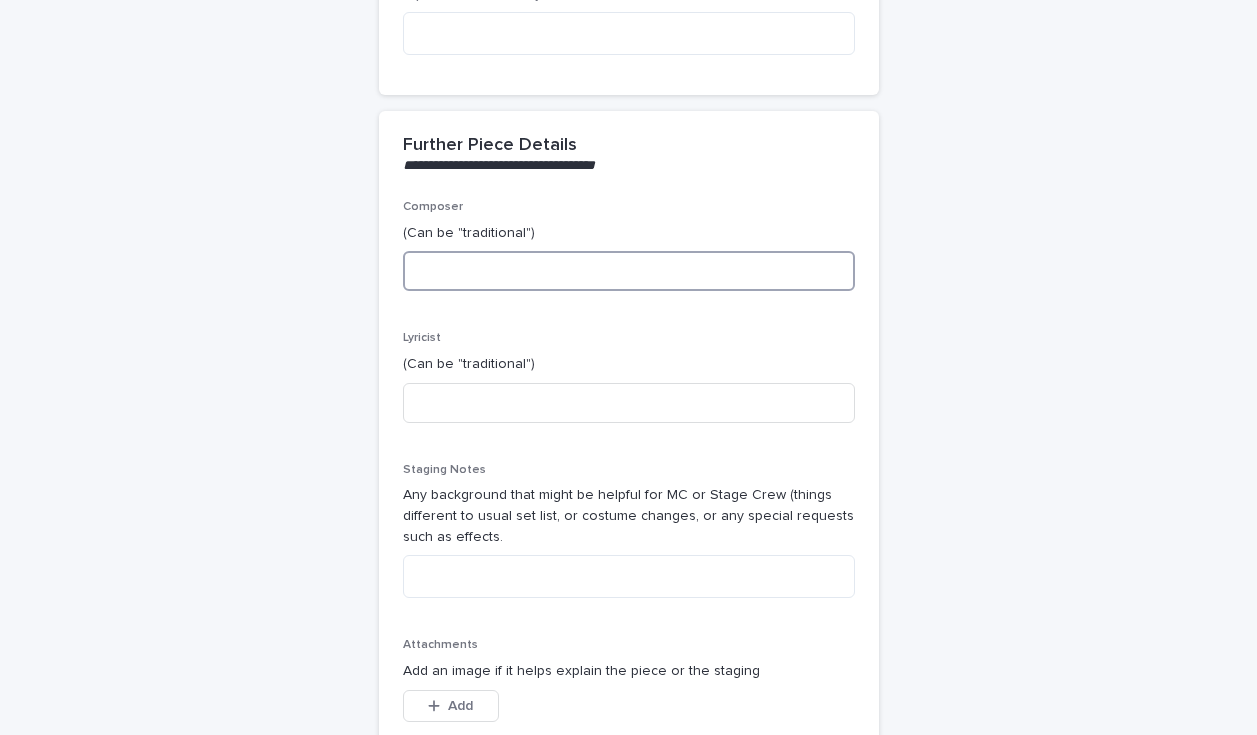click at bounding box center [629, 271] 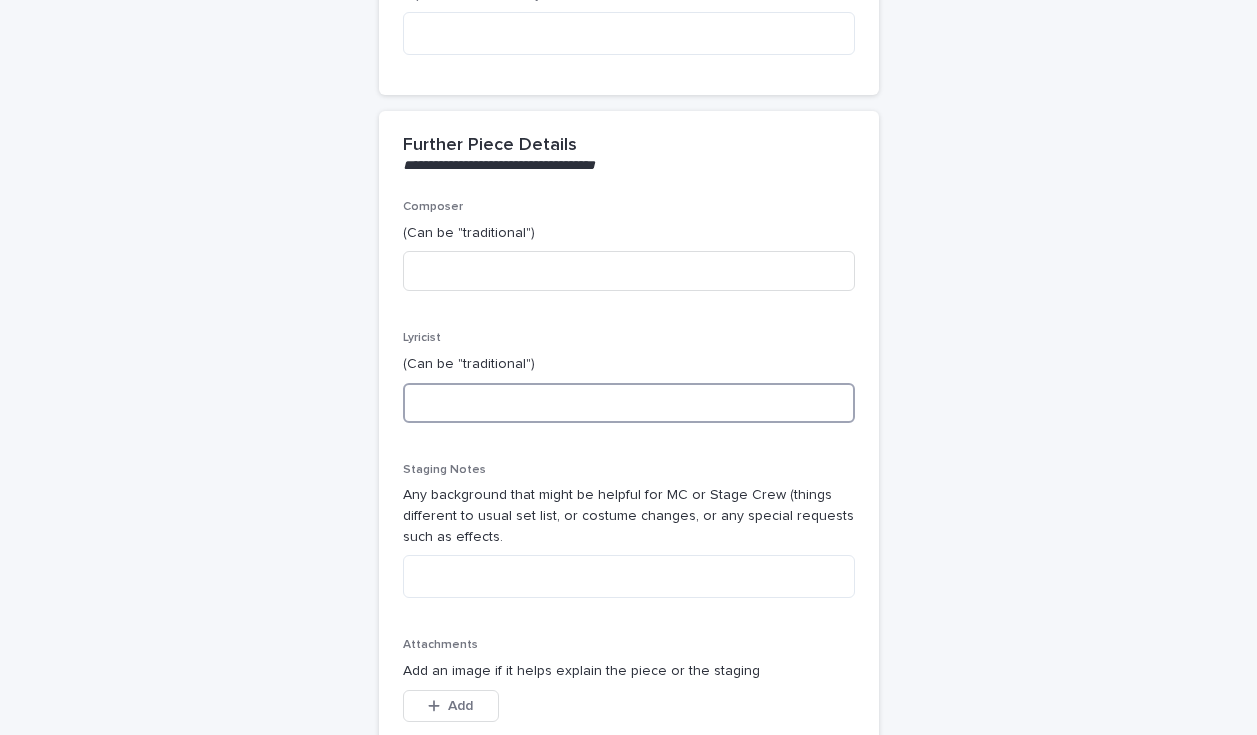 click at bounding box center (629, 403) 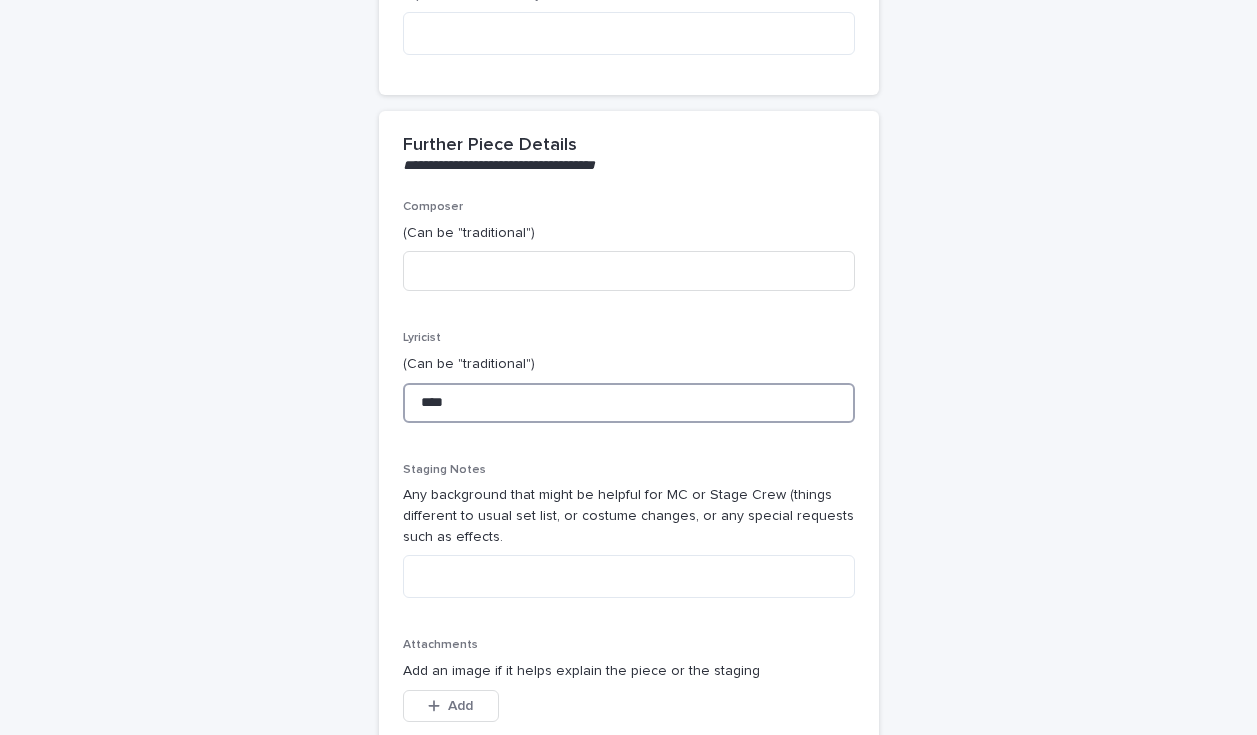 type on "****" 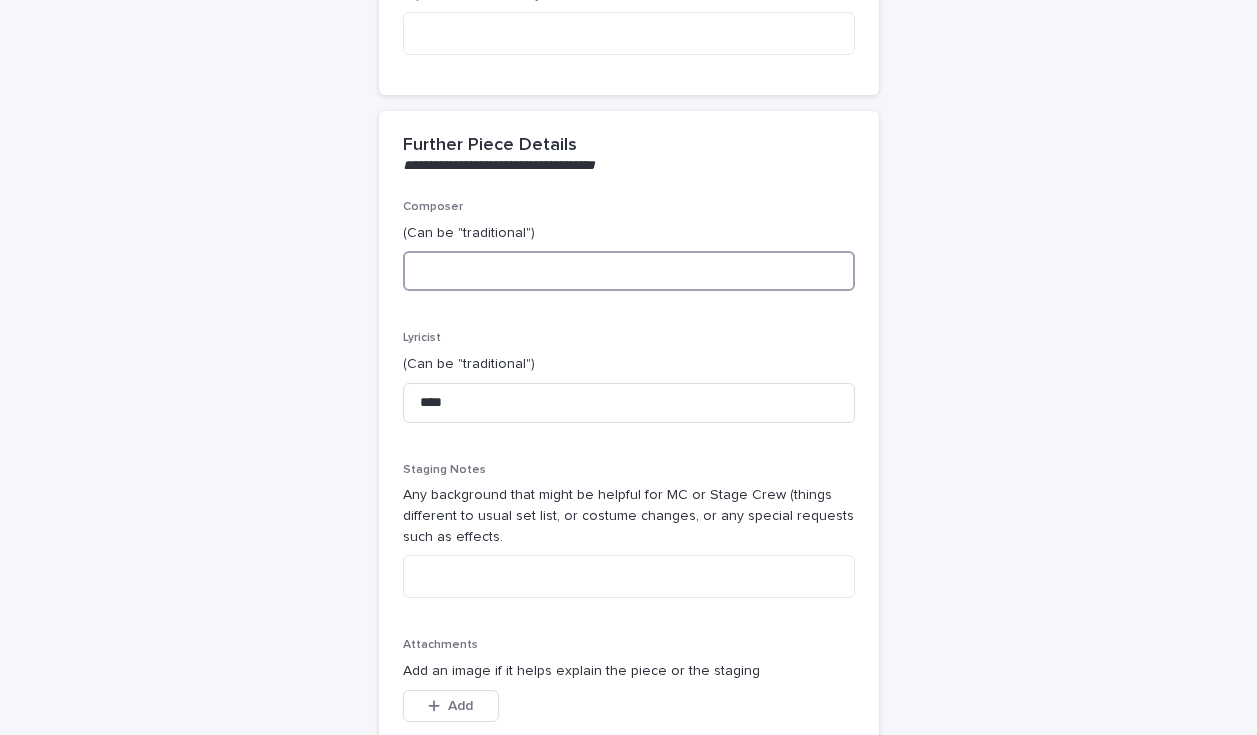 click at bounding box center [629, 271] 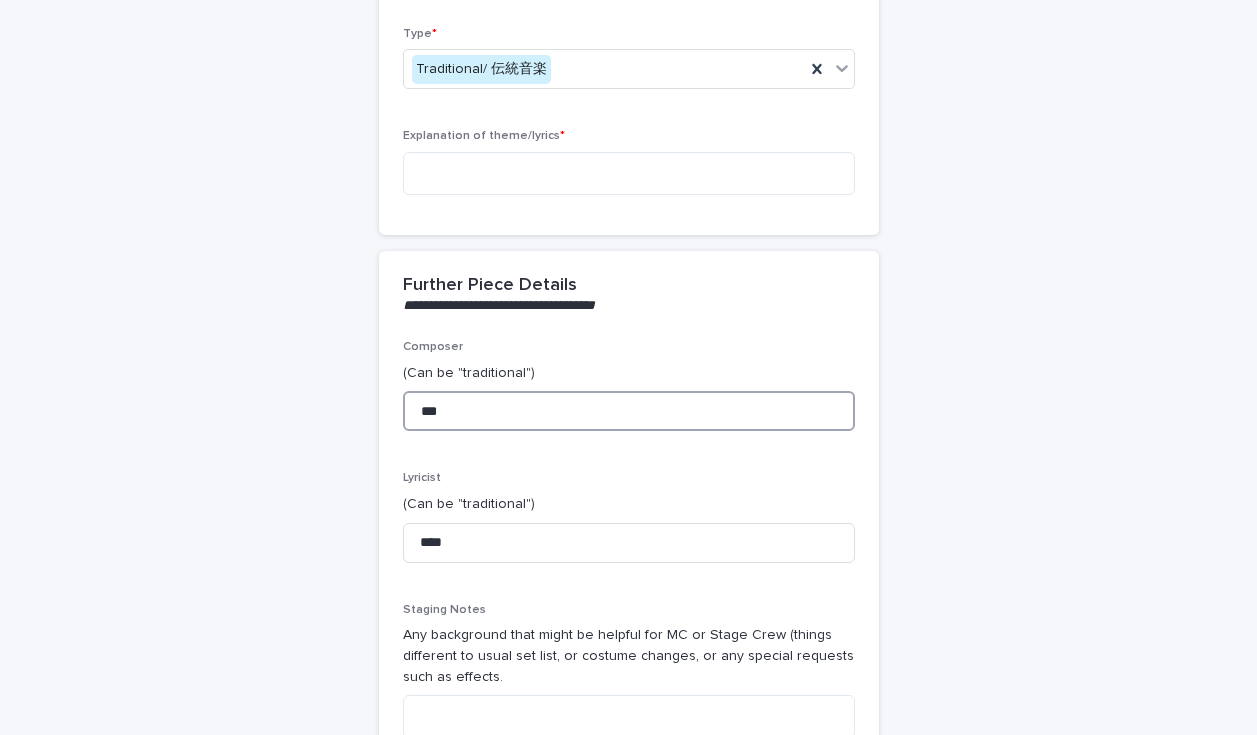 scroll, scrollTop: 556, scrollLeft: 0, axis: vertical 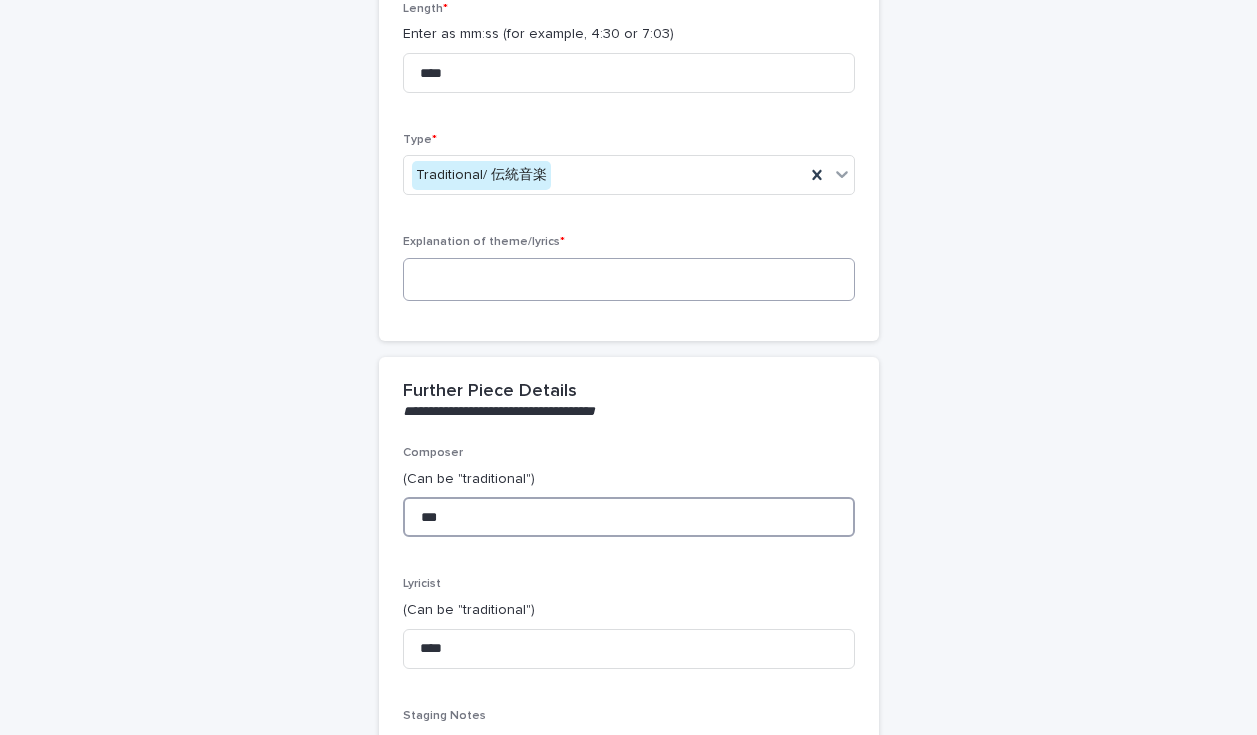 type on "***" 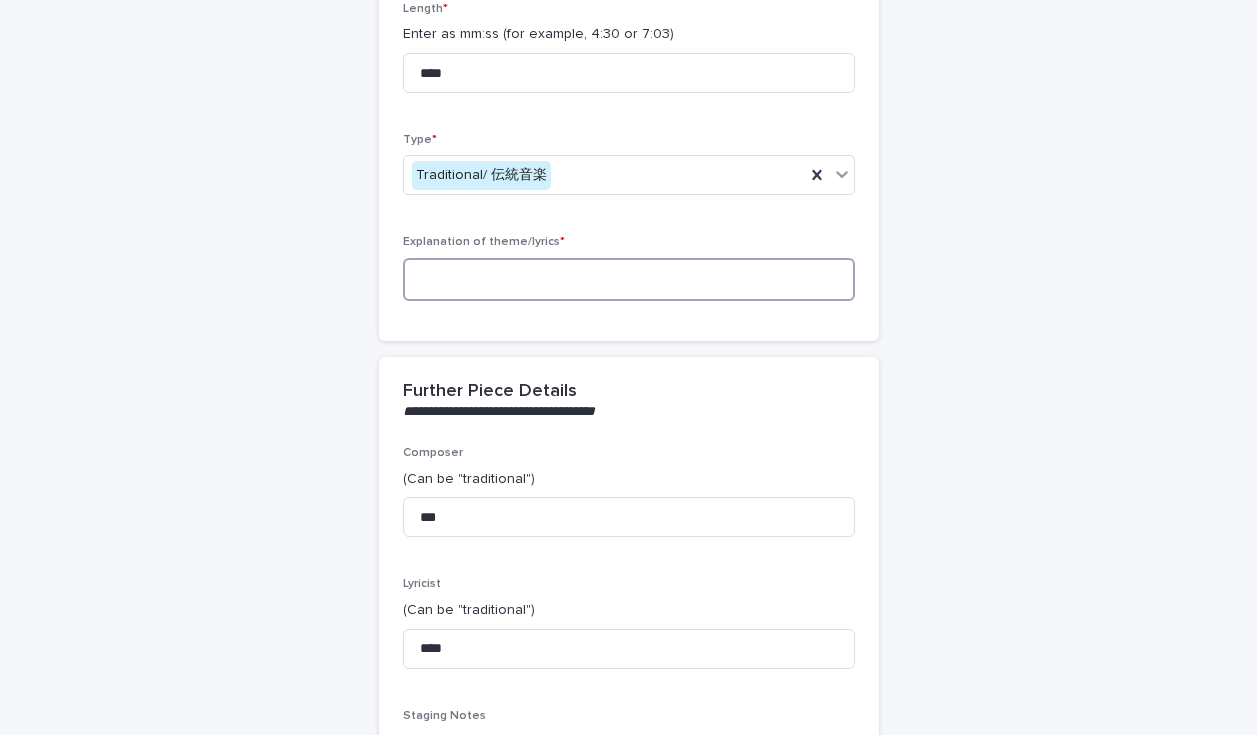 click at bounding box center (629, 279) 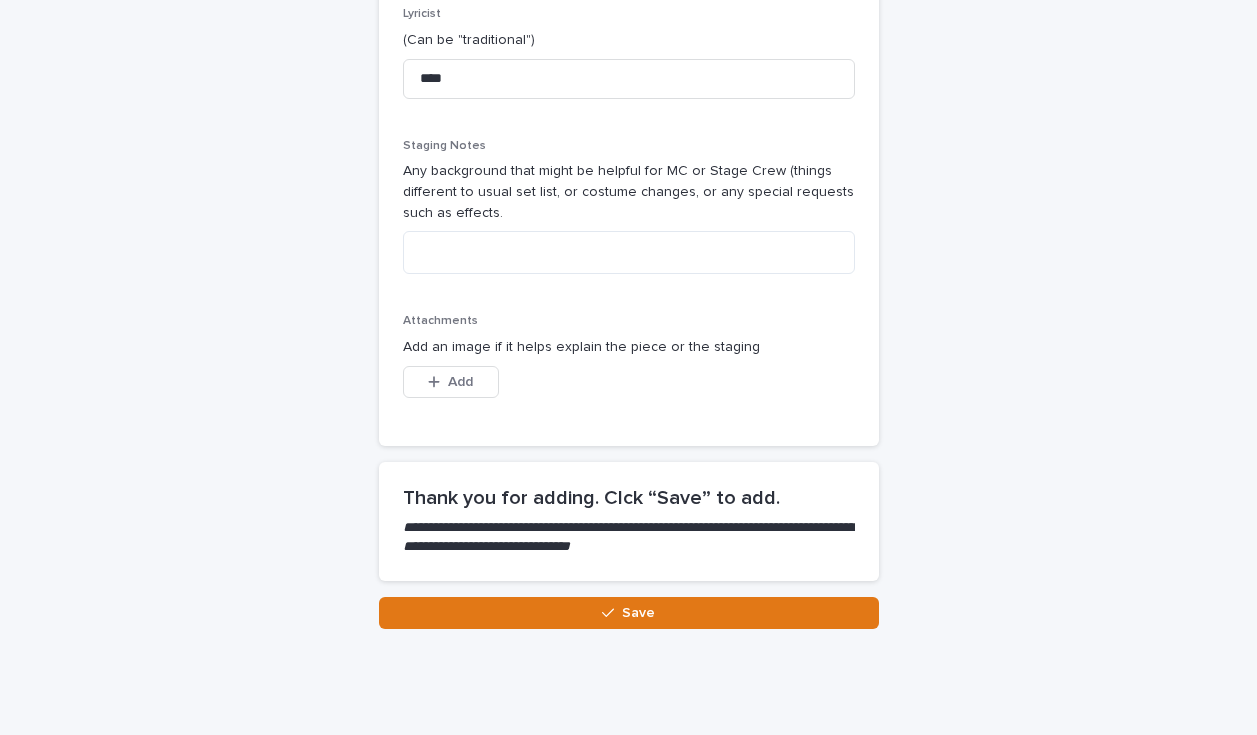 scroll, scrollTop: 1128, scrollLeft: 0, axis: vertical 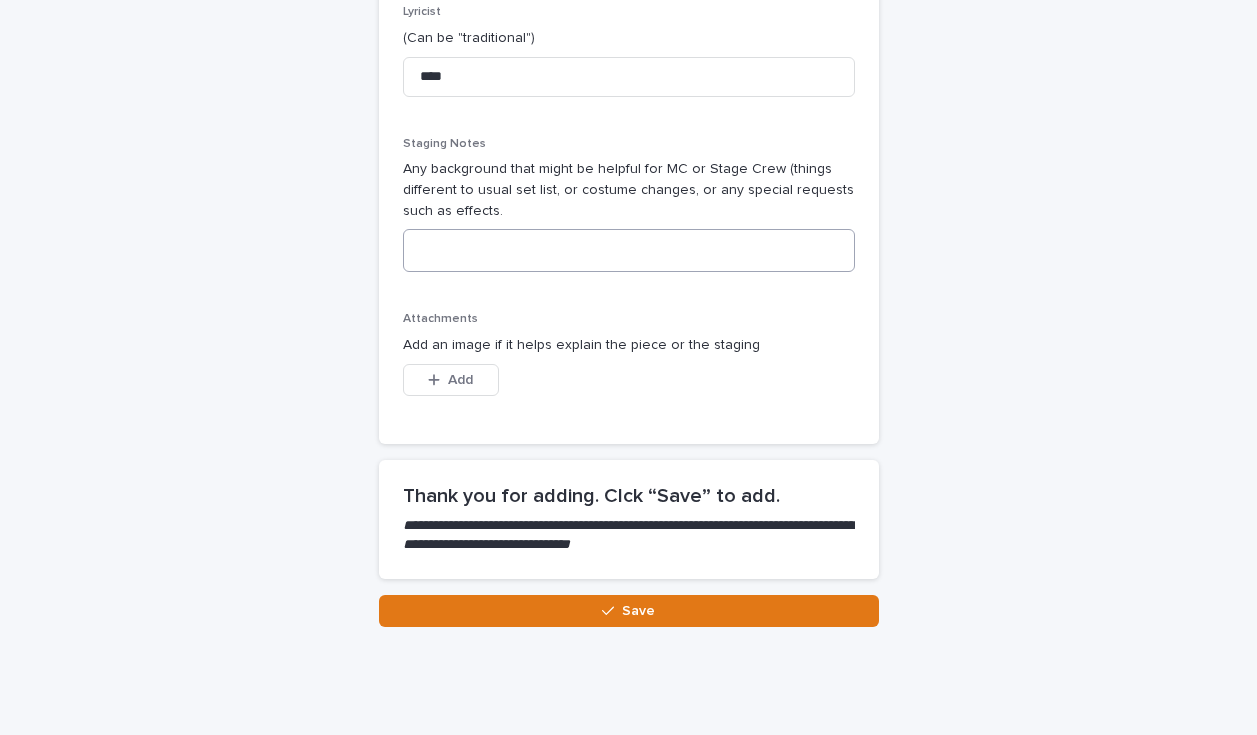 type on "**********" 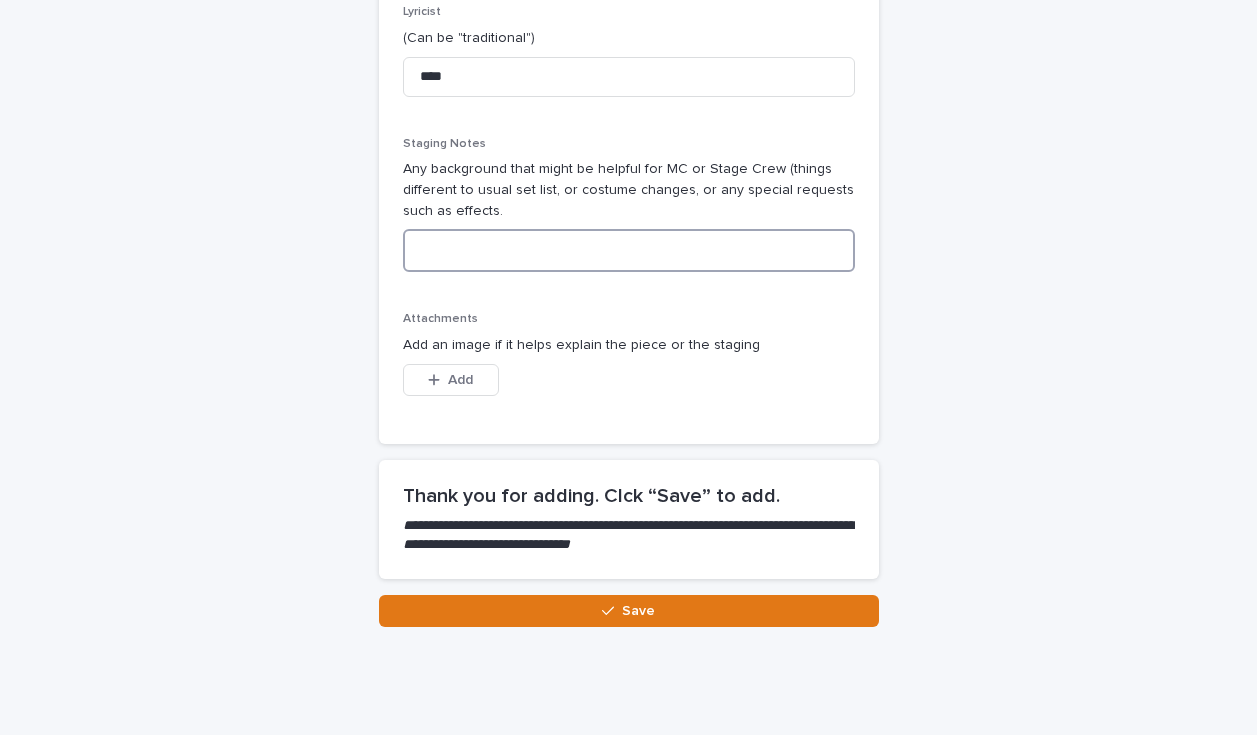 click at bounding box center (629, 250) 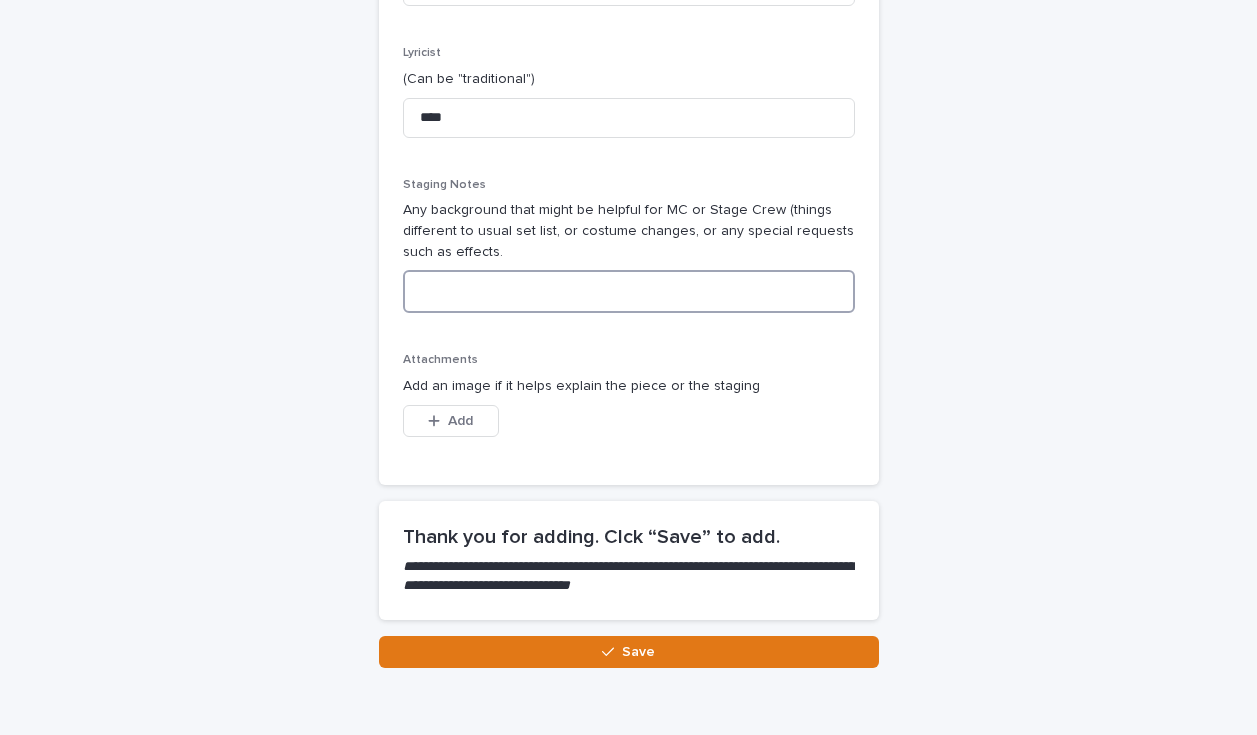 scroll, scrollTop: 1081, scrollLeft: 0, axis: vertical 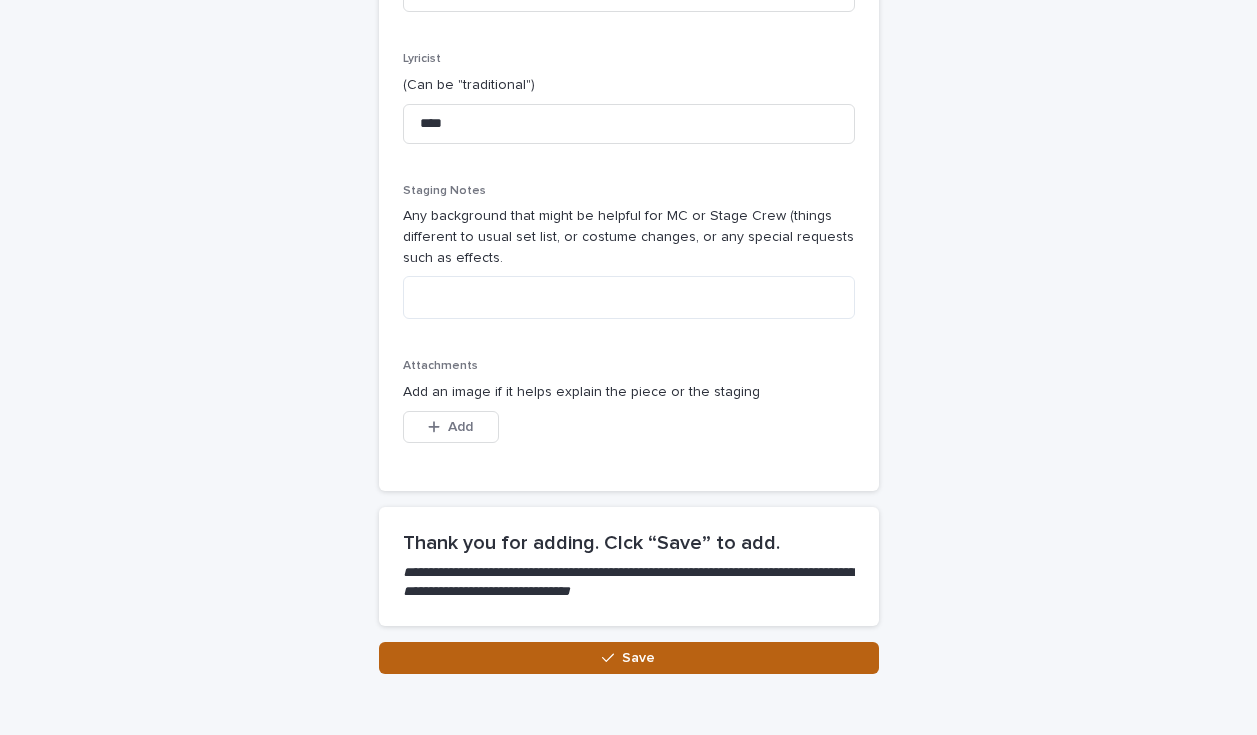 click on "Save" at bounding box center (629, 658) 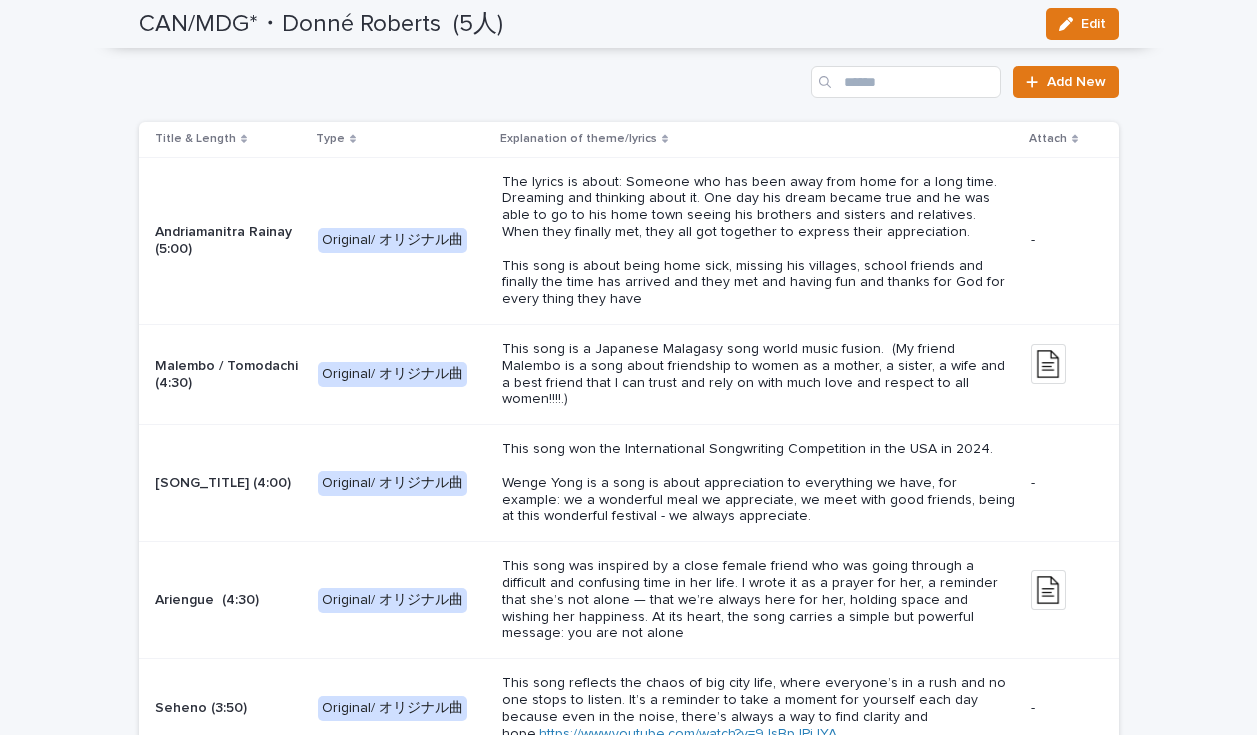 scroll, scrollTop: 2700, scrollLeft: 0, axis: vertical 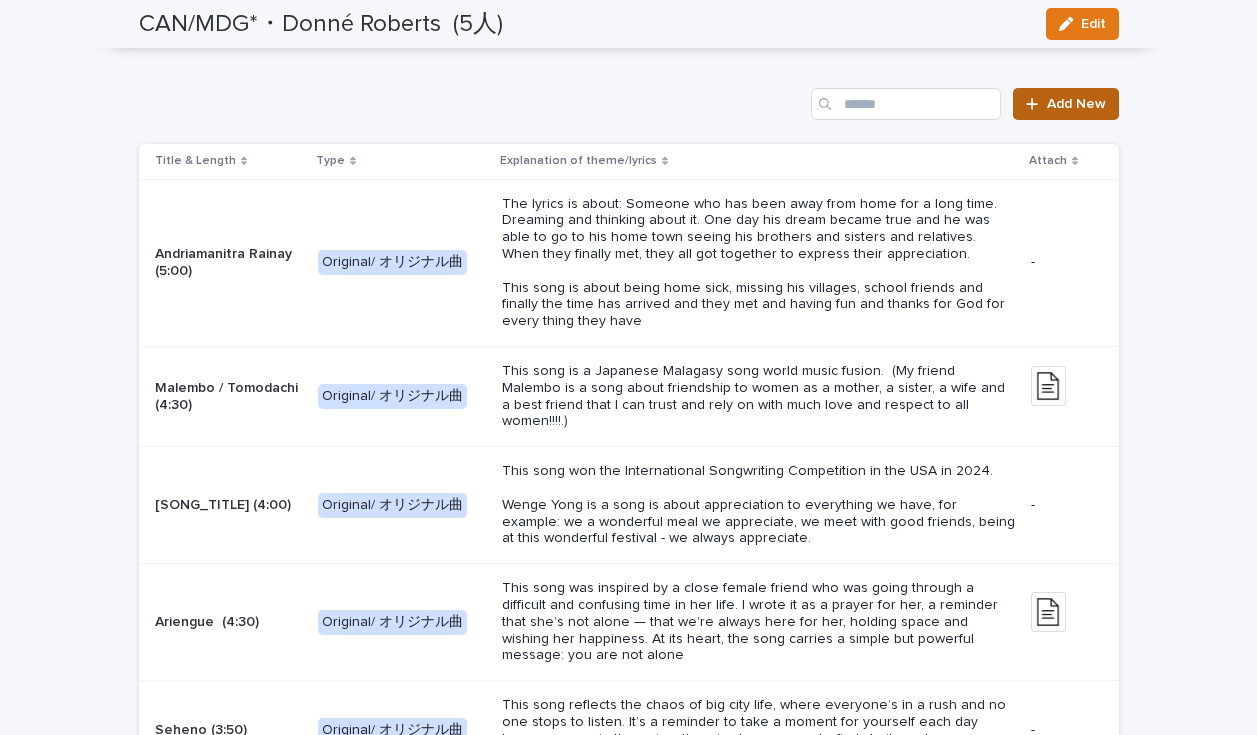 click on "Add New" at bounding box center [1076, 104] 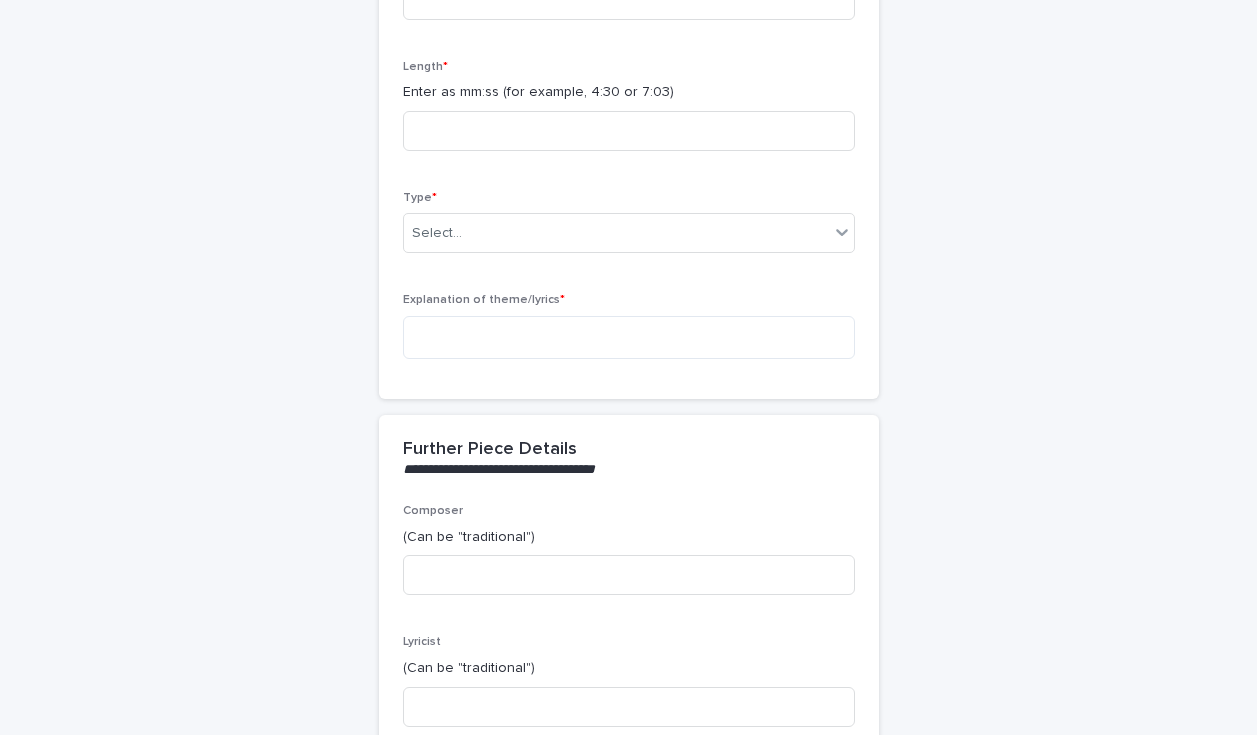 scroll, scrollTop: 138, scrollLeft: 0, axis: vertical 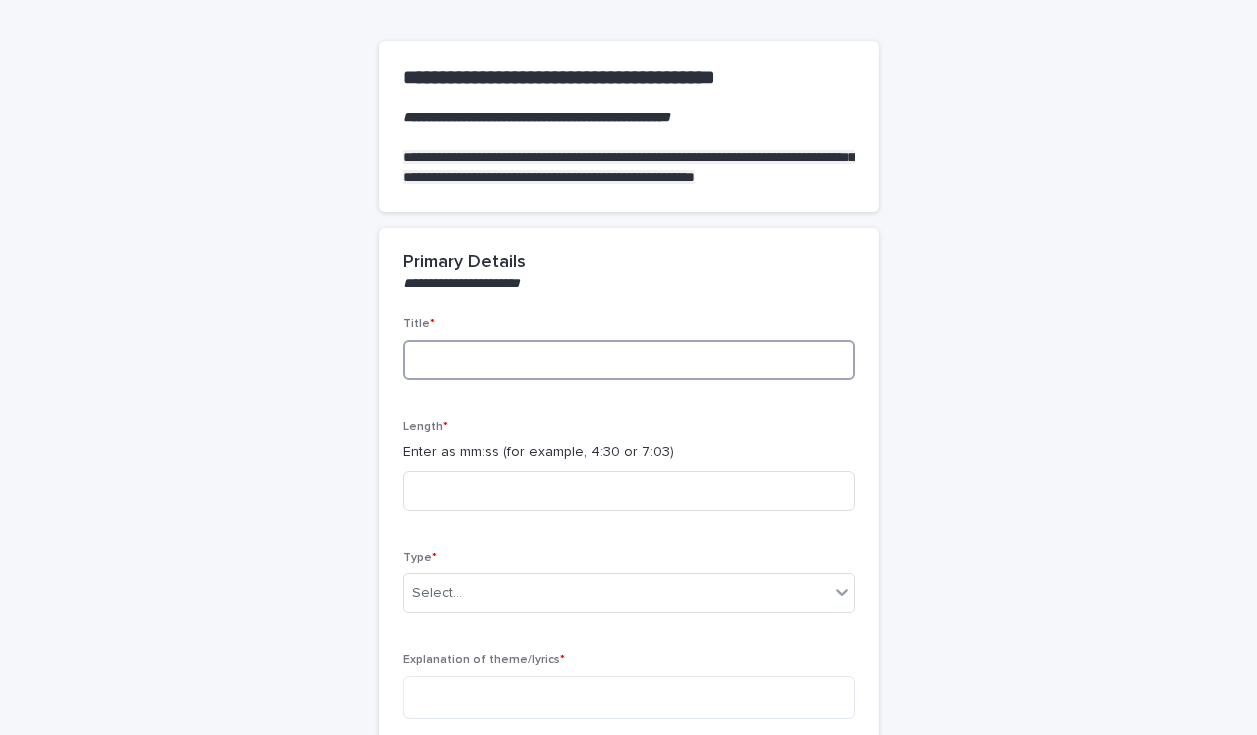 click at bounding box center (629, 360) 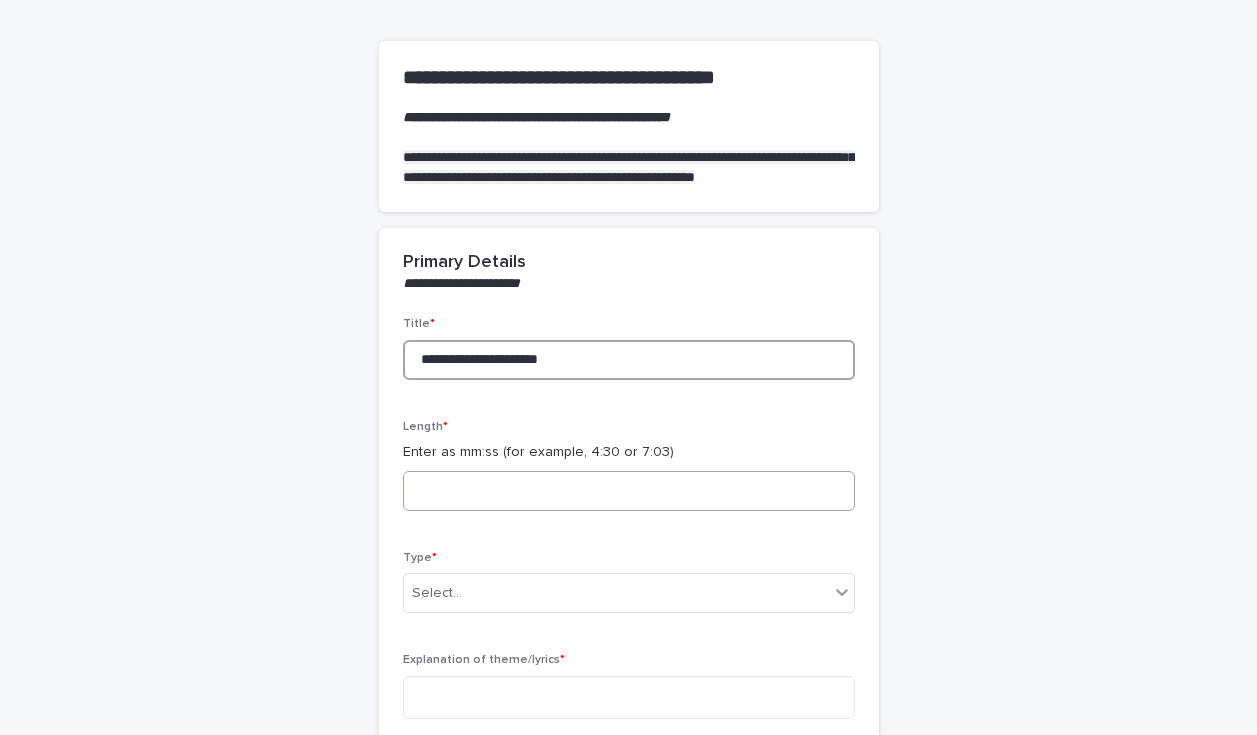 type on "**********" 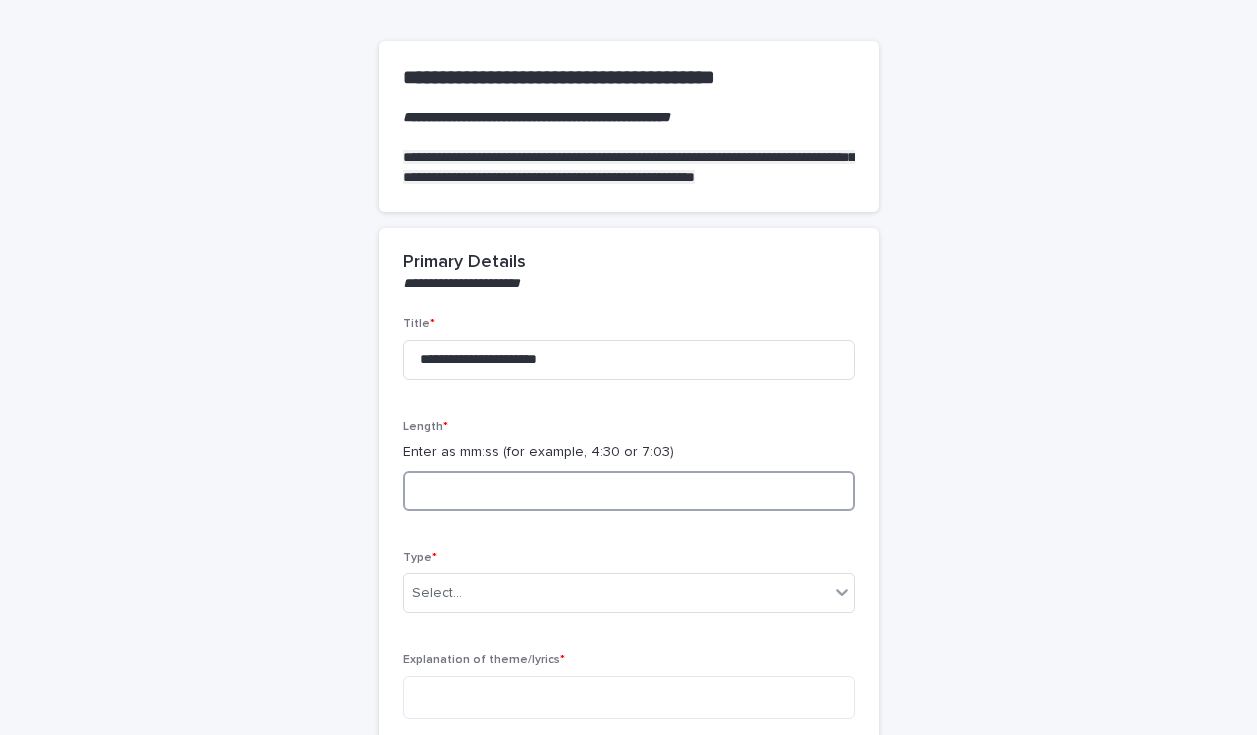 click at bounding box center [629, 491] 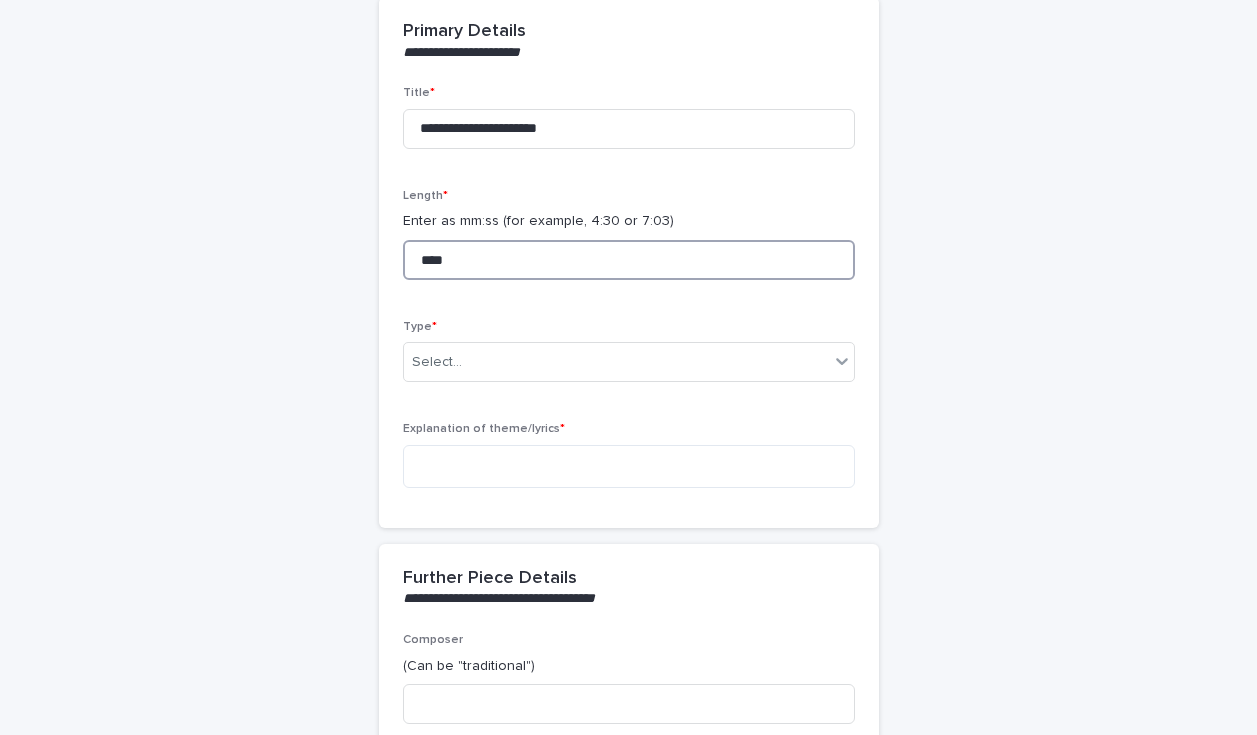 scroll, scrollTop: 462, scrollLeft: 0, axis: vertical 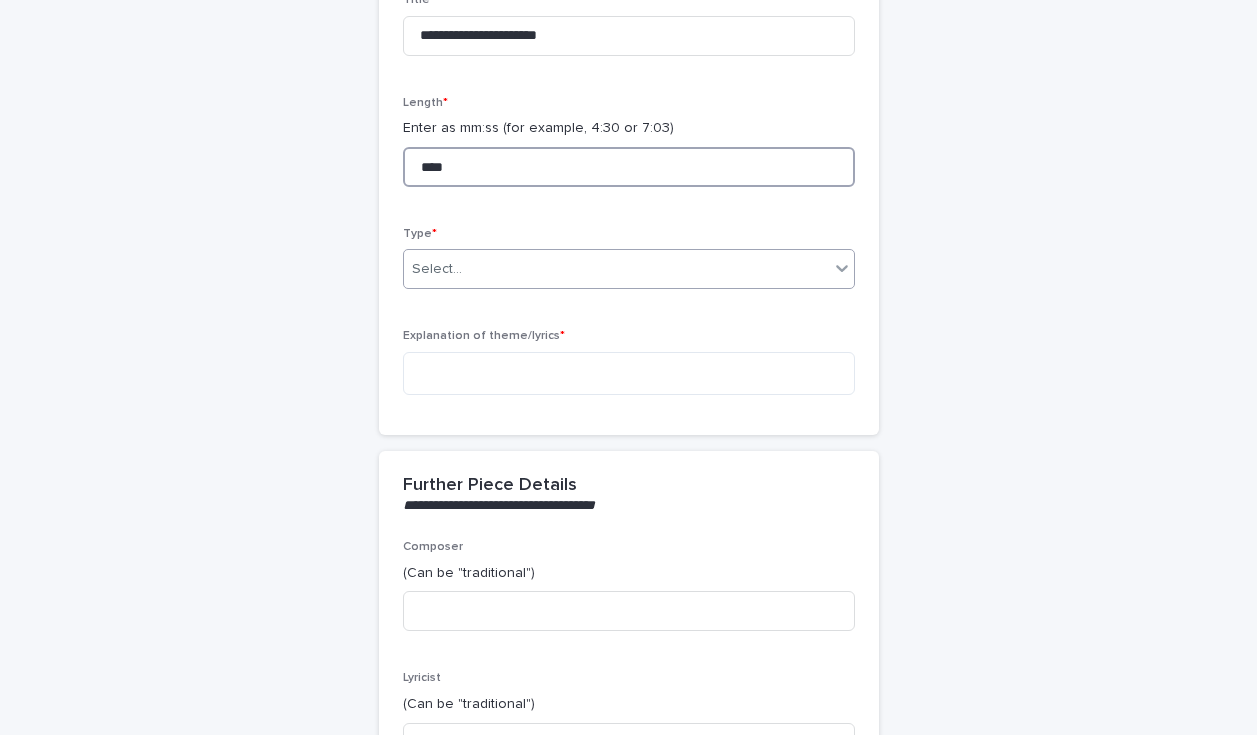 type on "****" 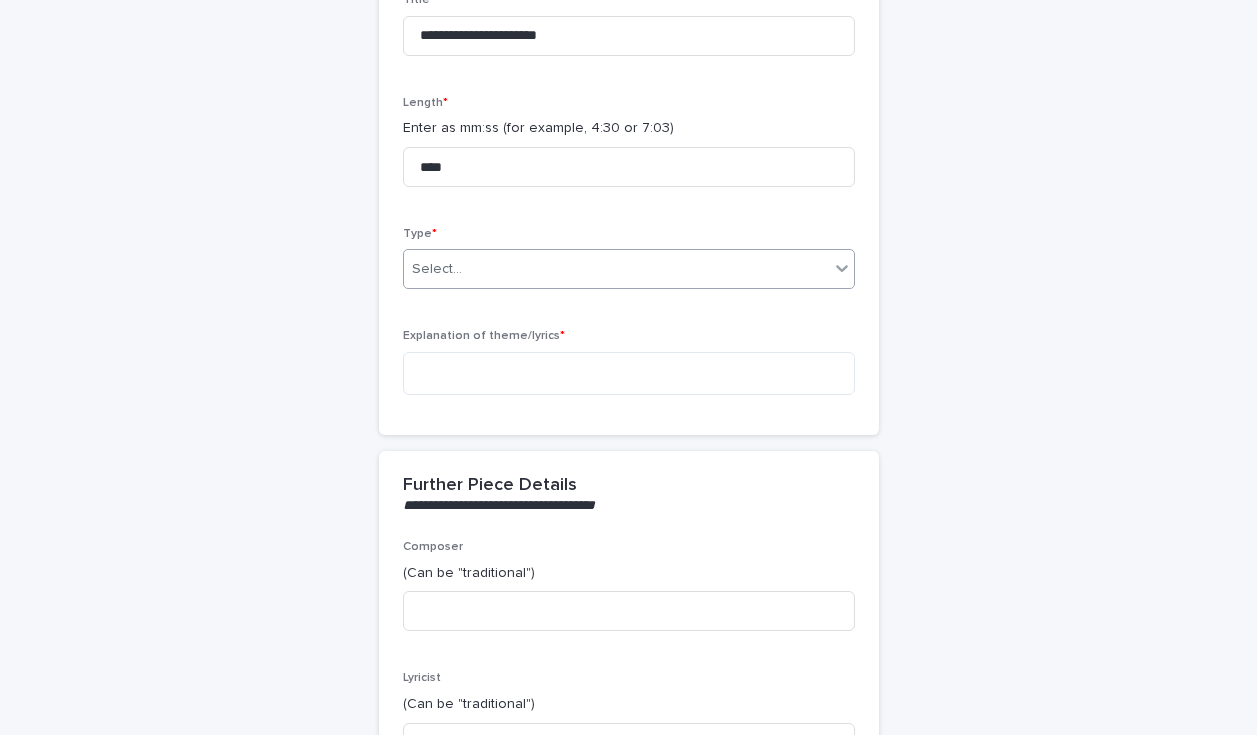 click on "Select..." at bounding box center (616, 269) 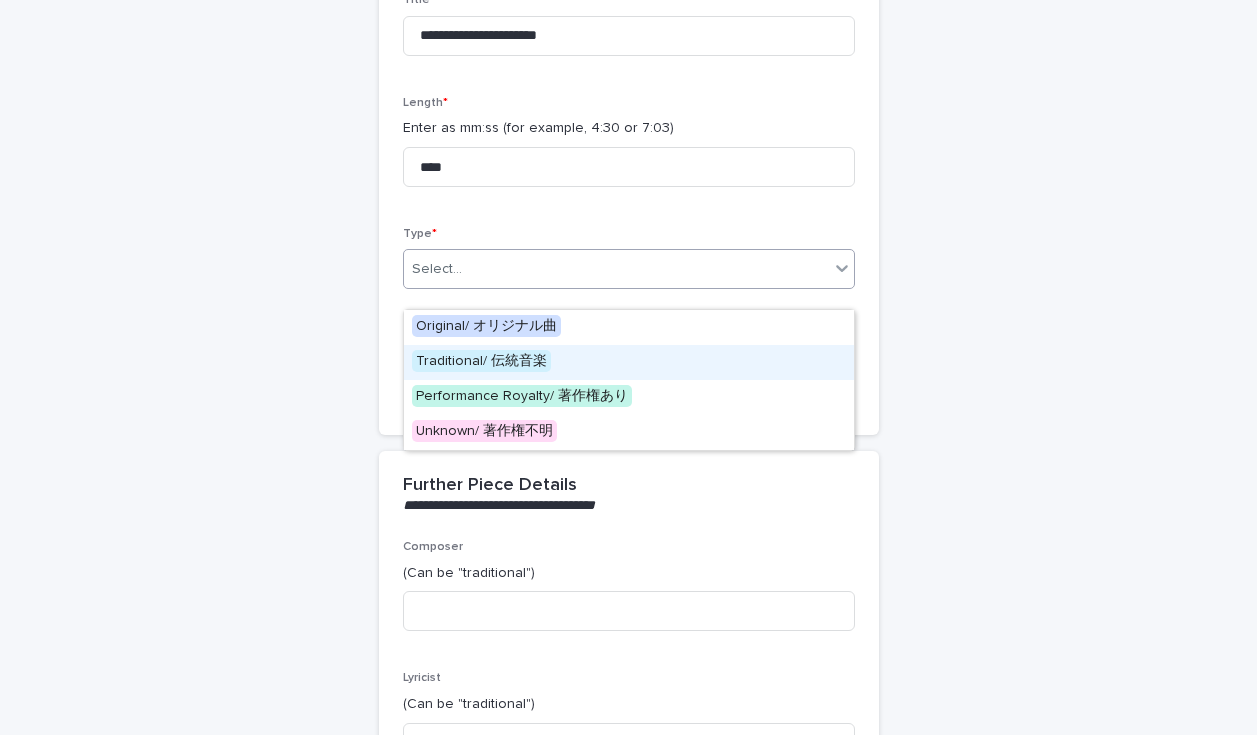 click on "Traditional/ 伝統音楽" at bounding box center (629, 362) 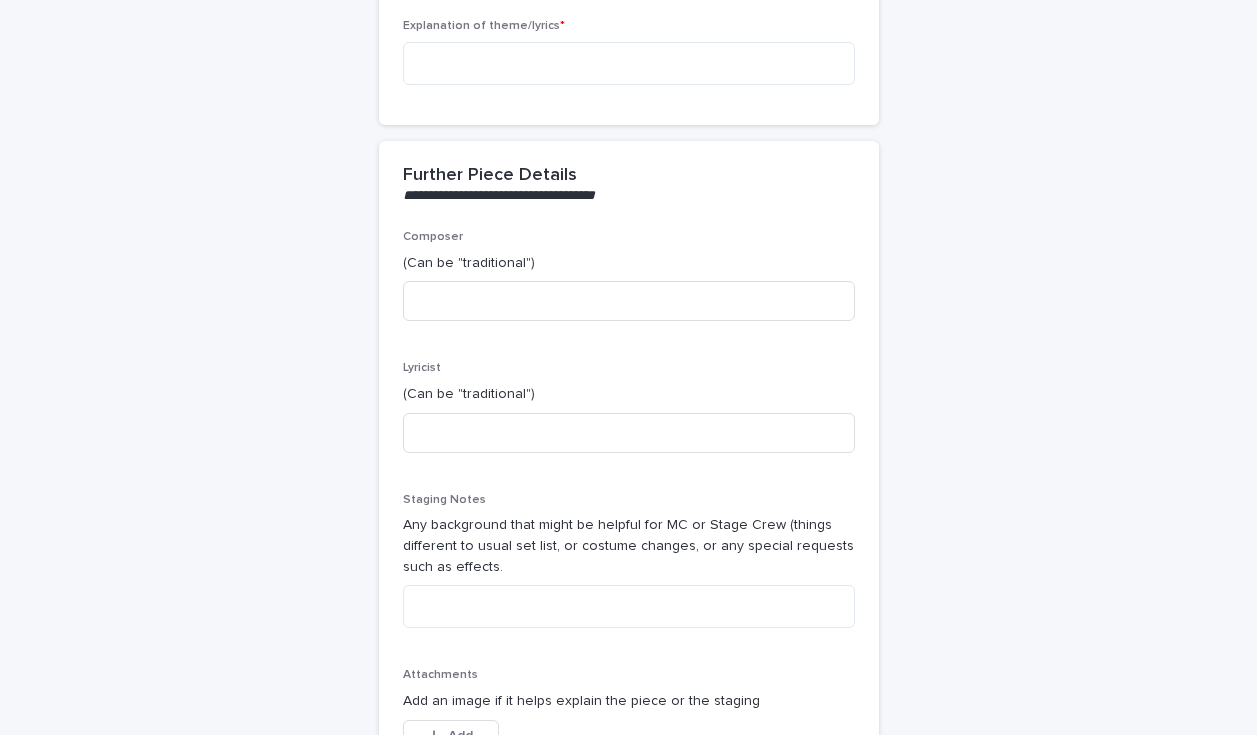 scroll, scrollTop: 845, scrollLeft: 0, axis: vertical 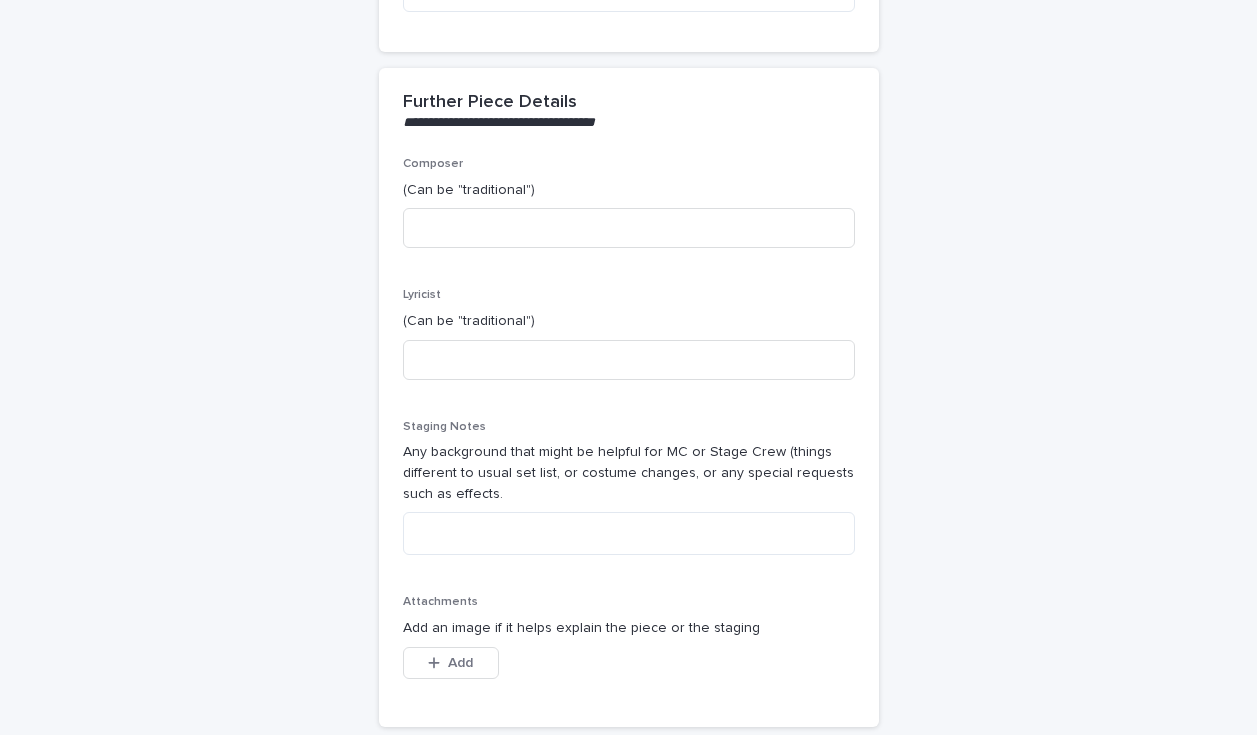 click on "(Can be "traditional")" at bounding box center [629, 190] 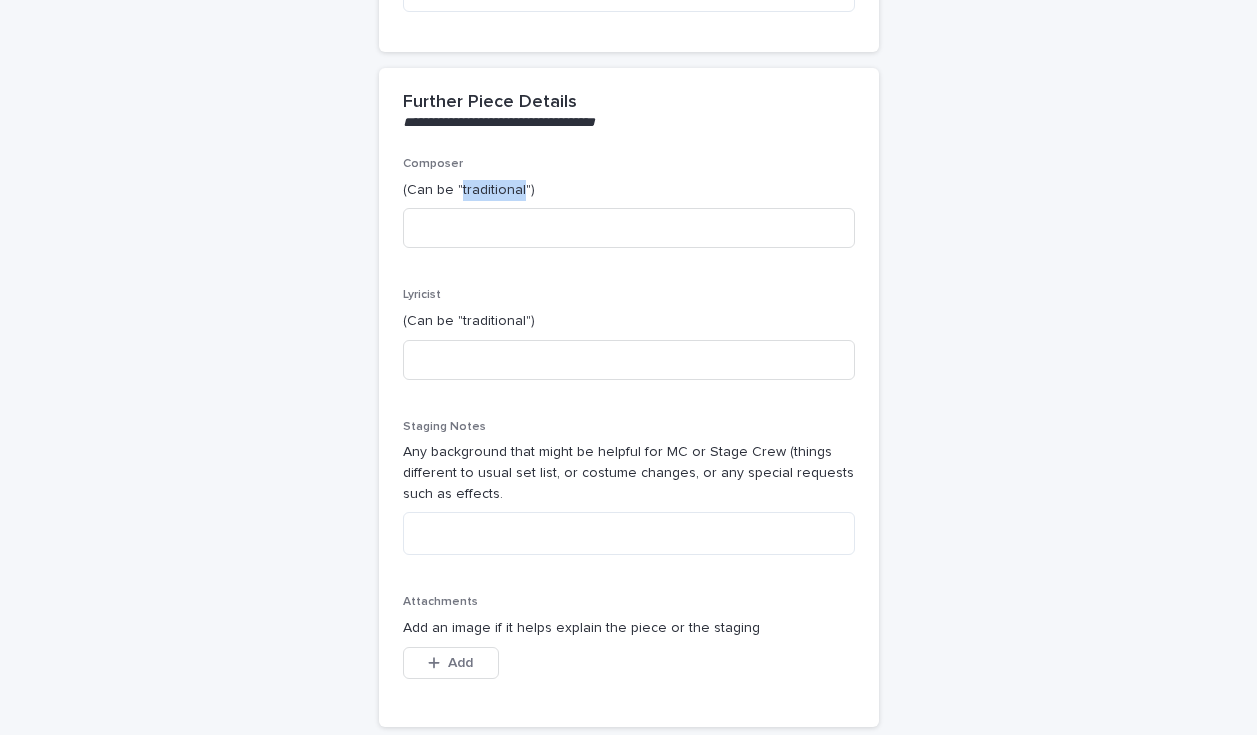 click on "(Can be "traditional")" at bounding box center (629, 190) 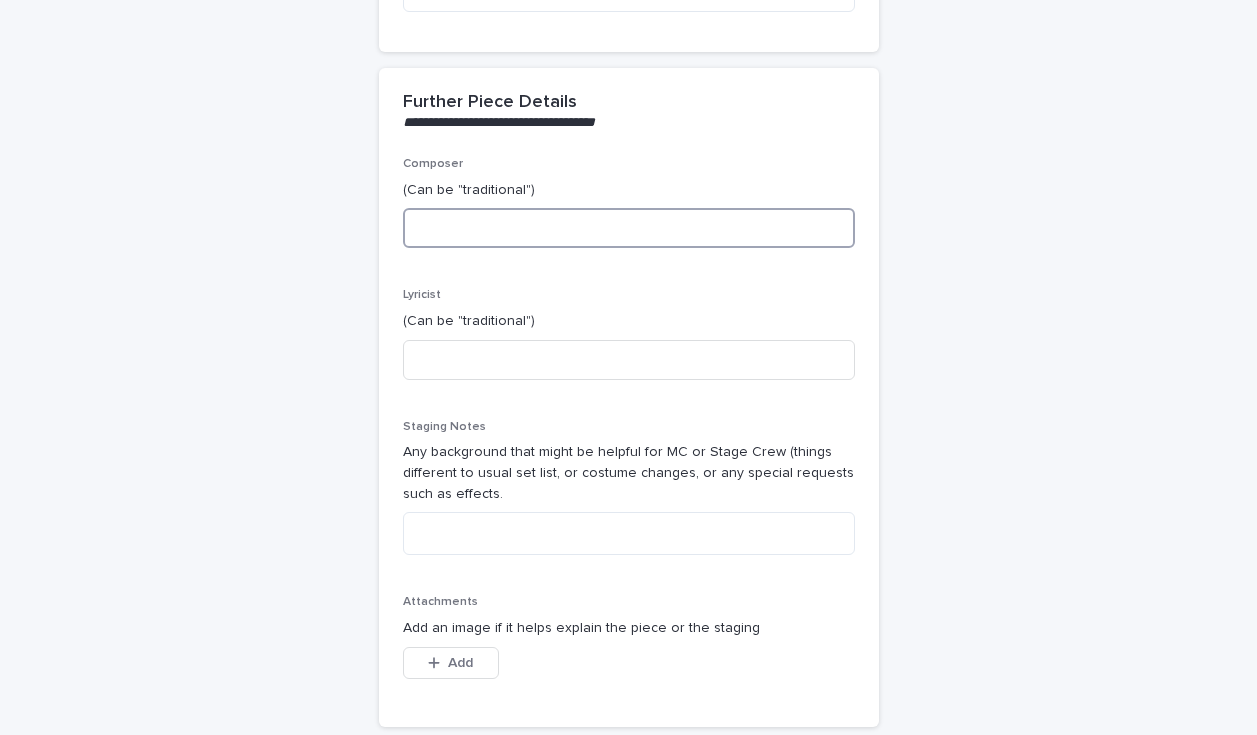 click at bounding box center [629, 228] 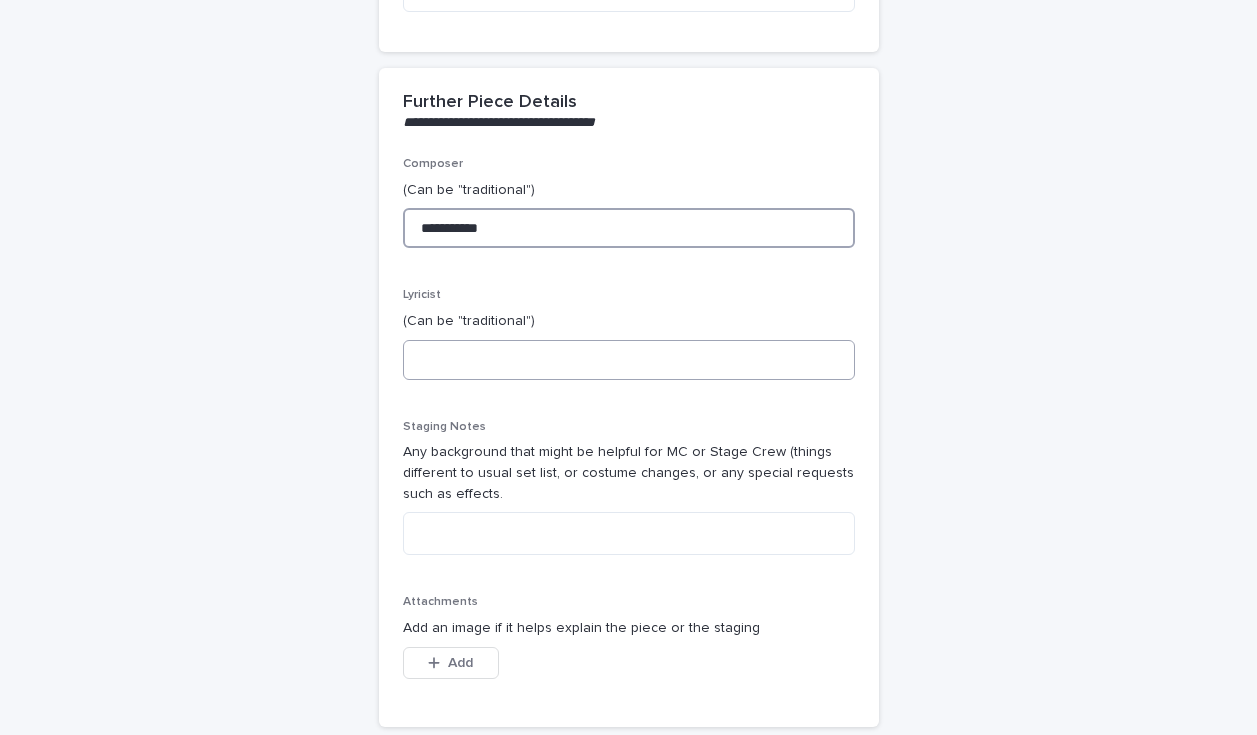 type on "**********" 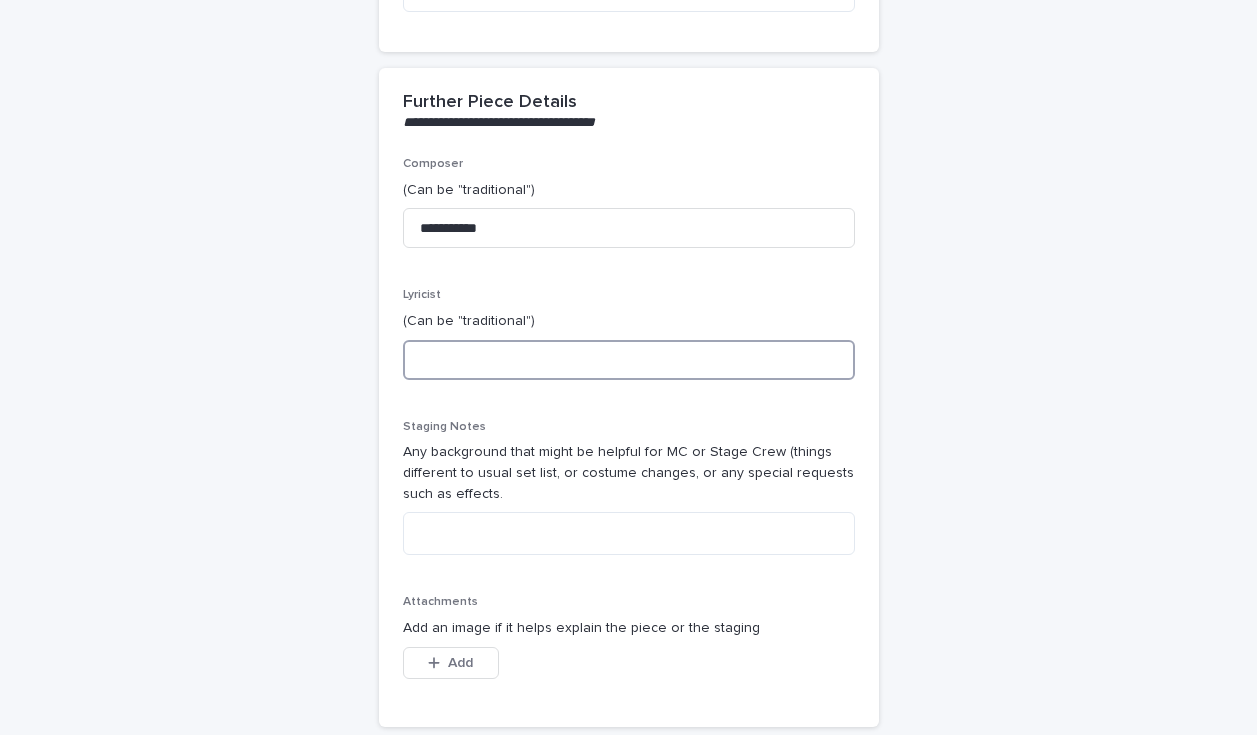 click at bounding box center [629, 360] 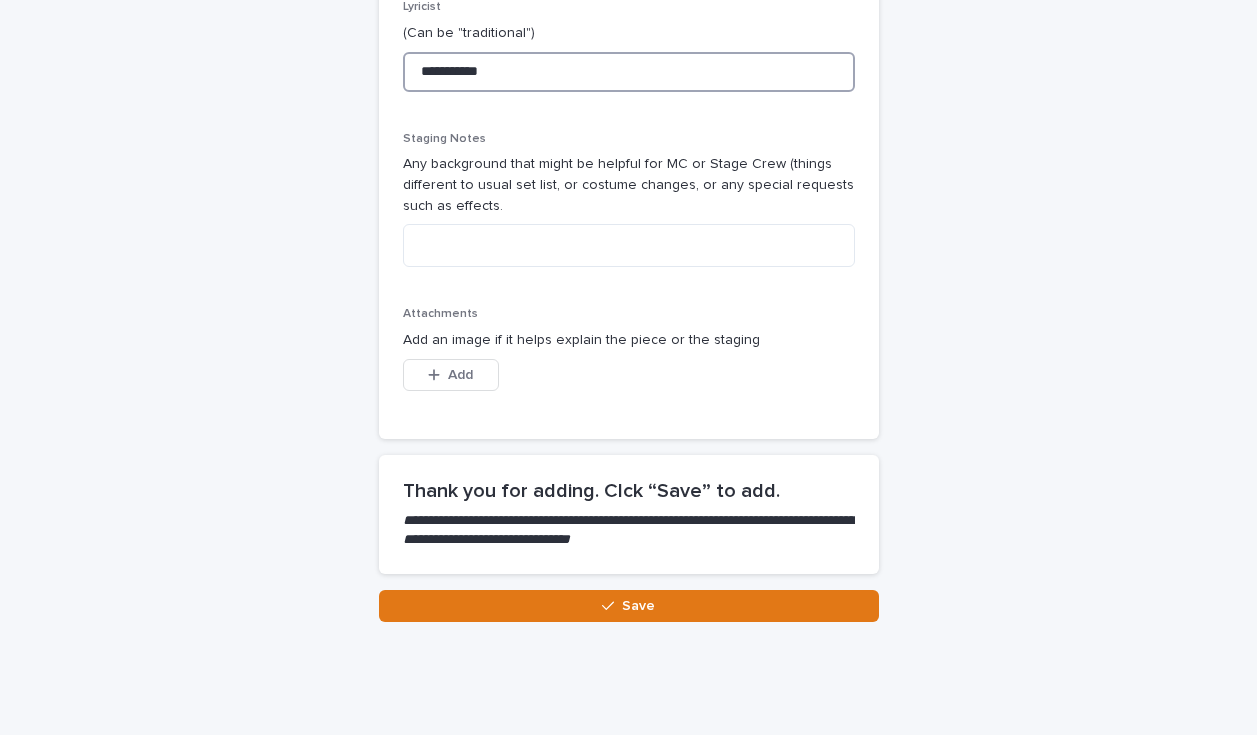 scroll, scrollTop: 1149, scrollLeft: 0, axis: vertical 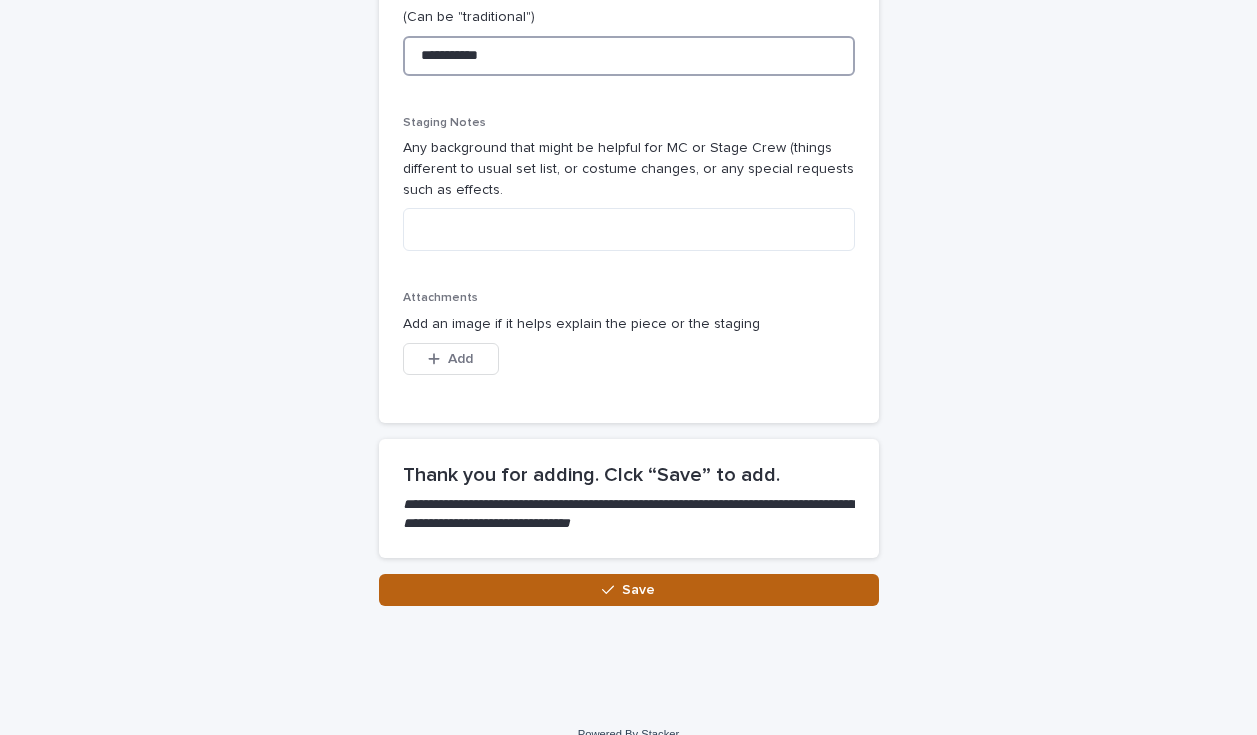 type on "**********" 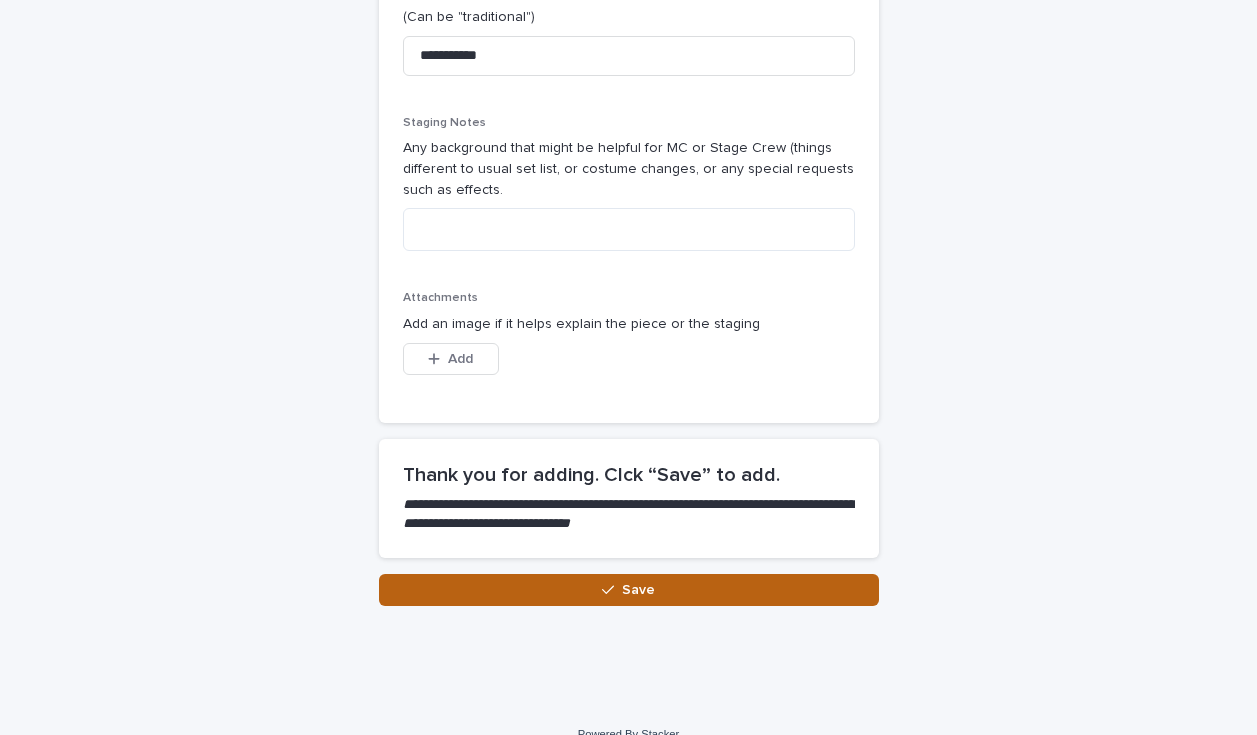 click on "Save" at bounding box center [629, 590] 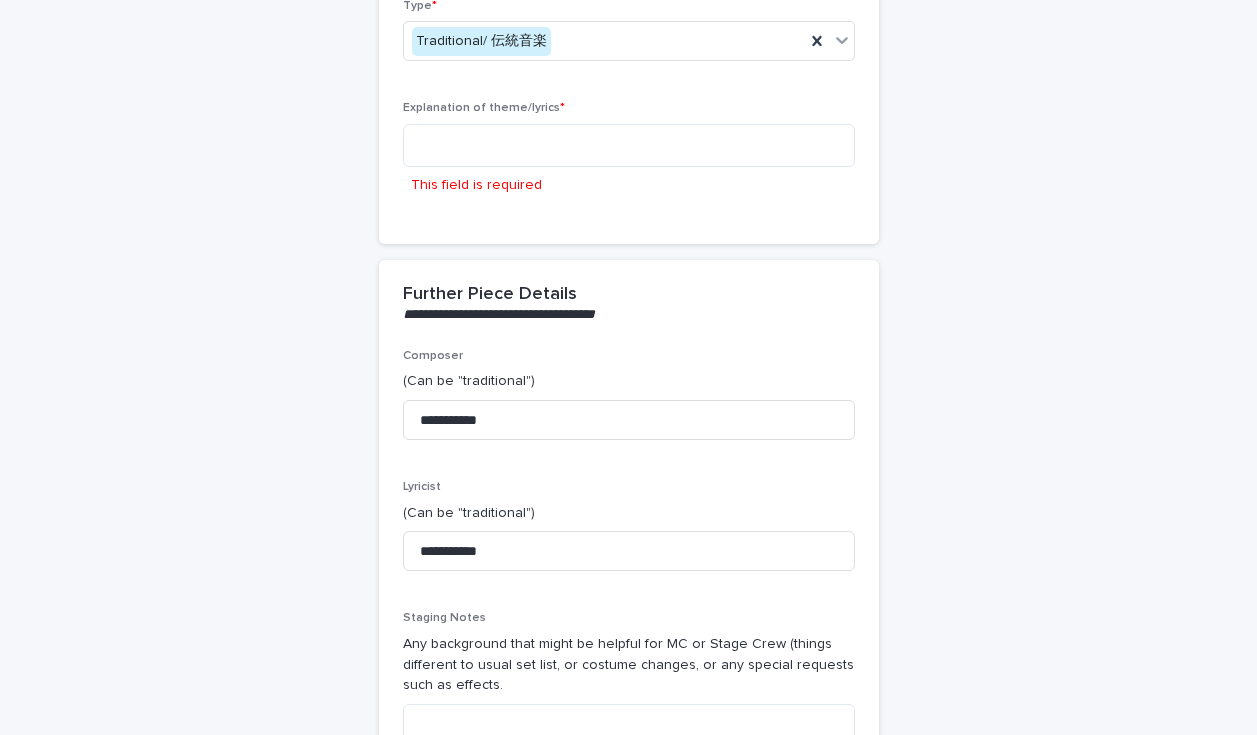 scroll, scrollTop: 655, scrollLeft: 0, axis: vertical 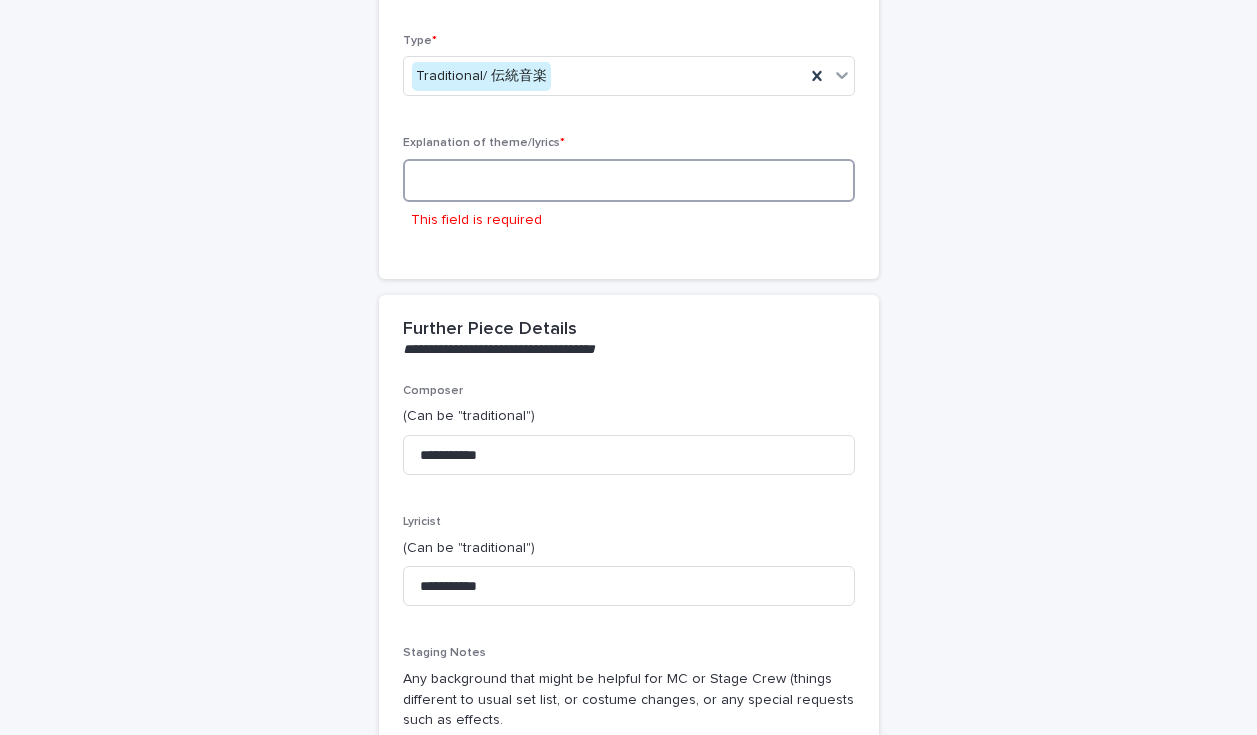click at bounding box center [629, 180] 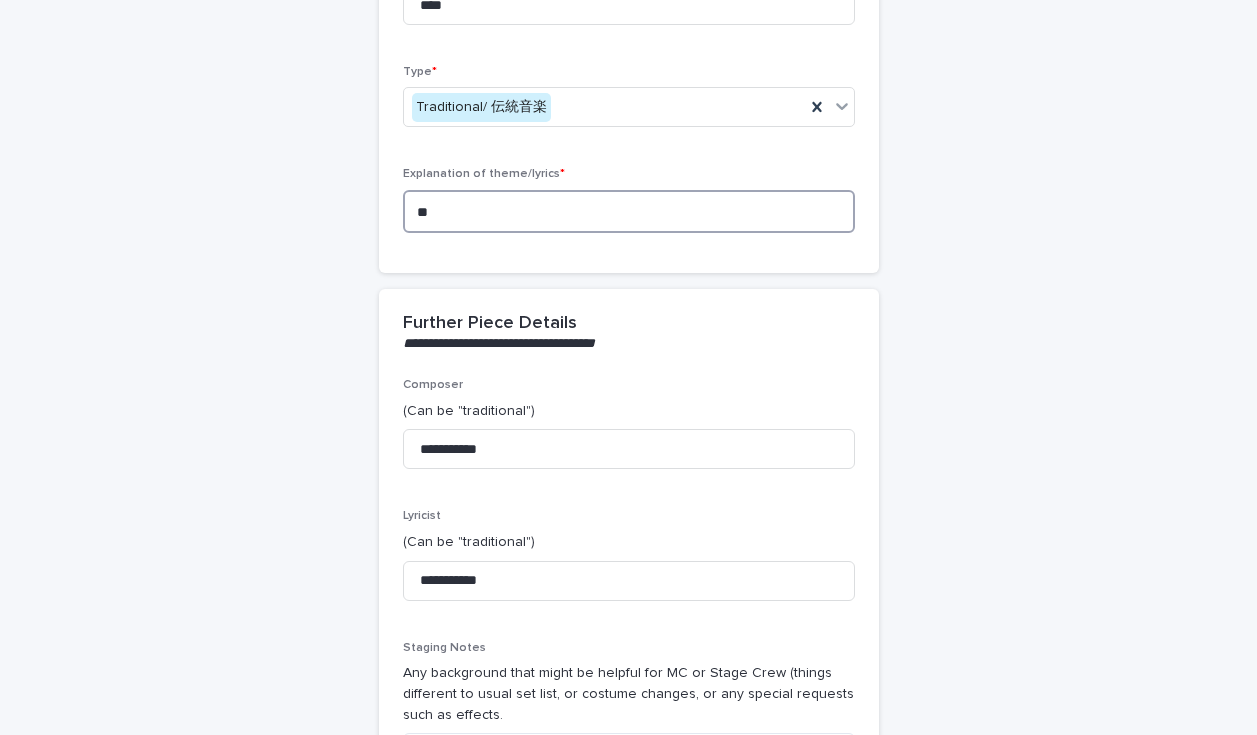 scroll, scrollTop: 622, scrollLeft: 0, axis: vertical 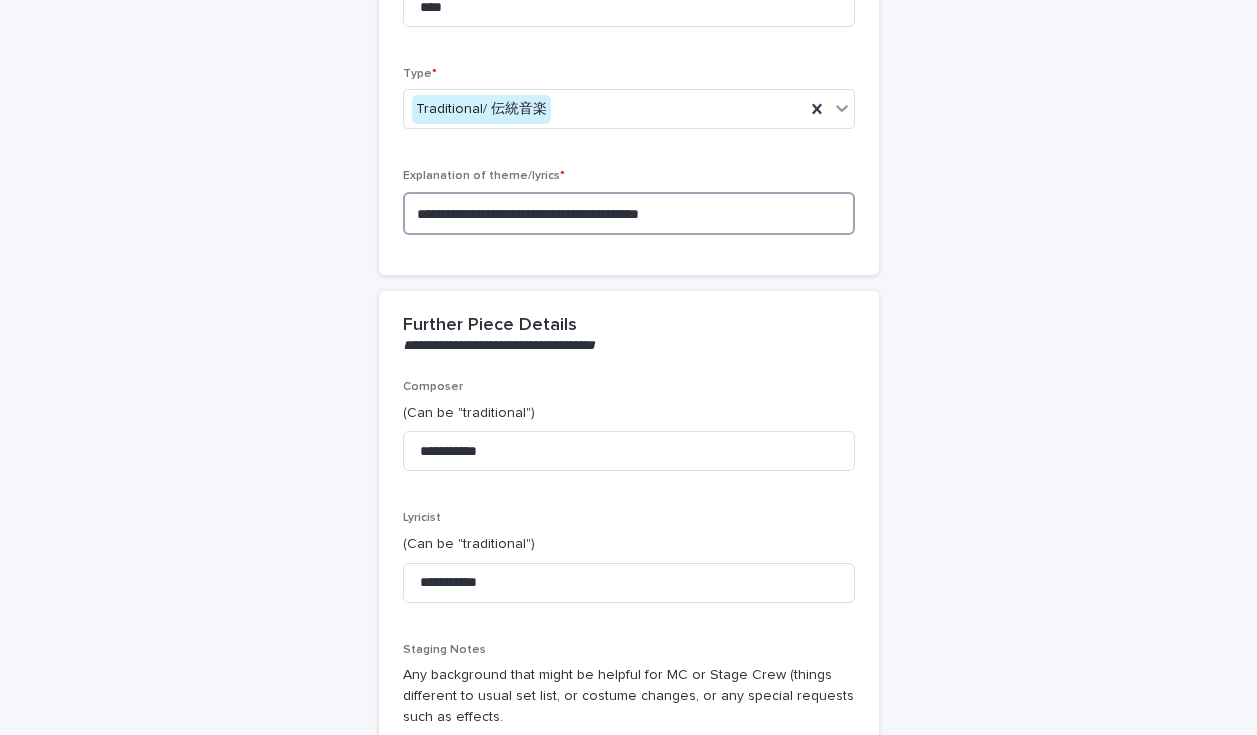 drag, startPoint x: 554, startPoint y: 233, endPoint x: 580, endPoint y: 233, distance: 26 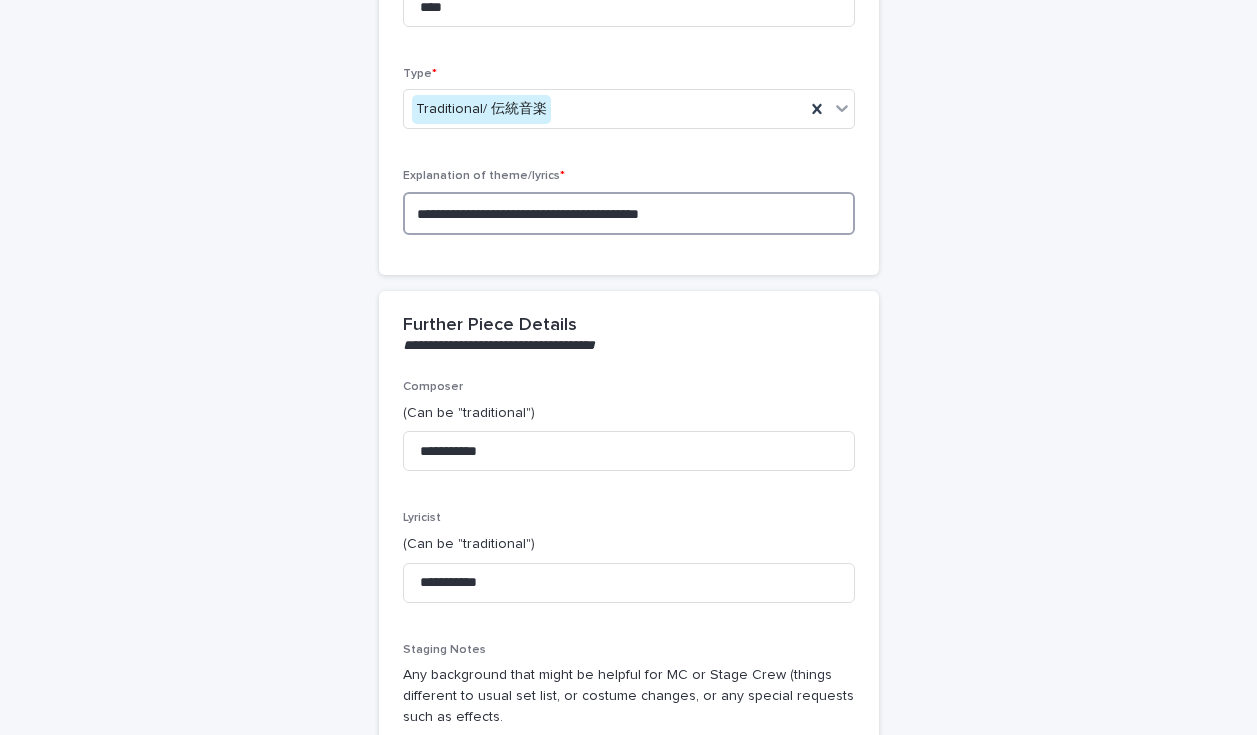 click on "**********" at bounding box center [629, 213] 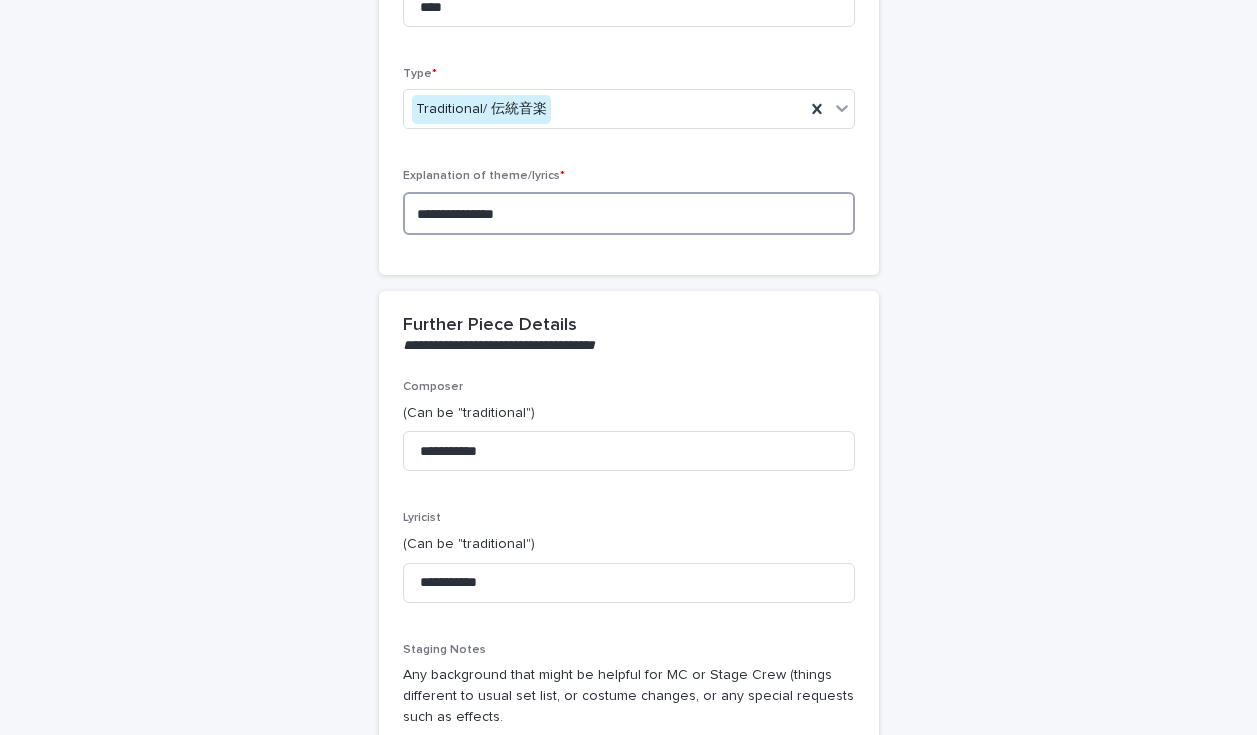 click on "**********" at bounding box center (629, 213) 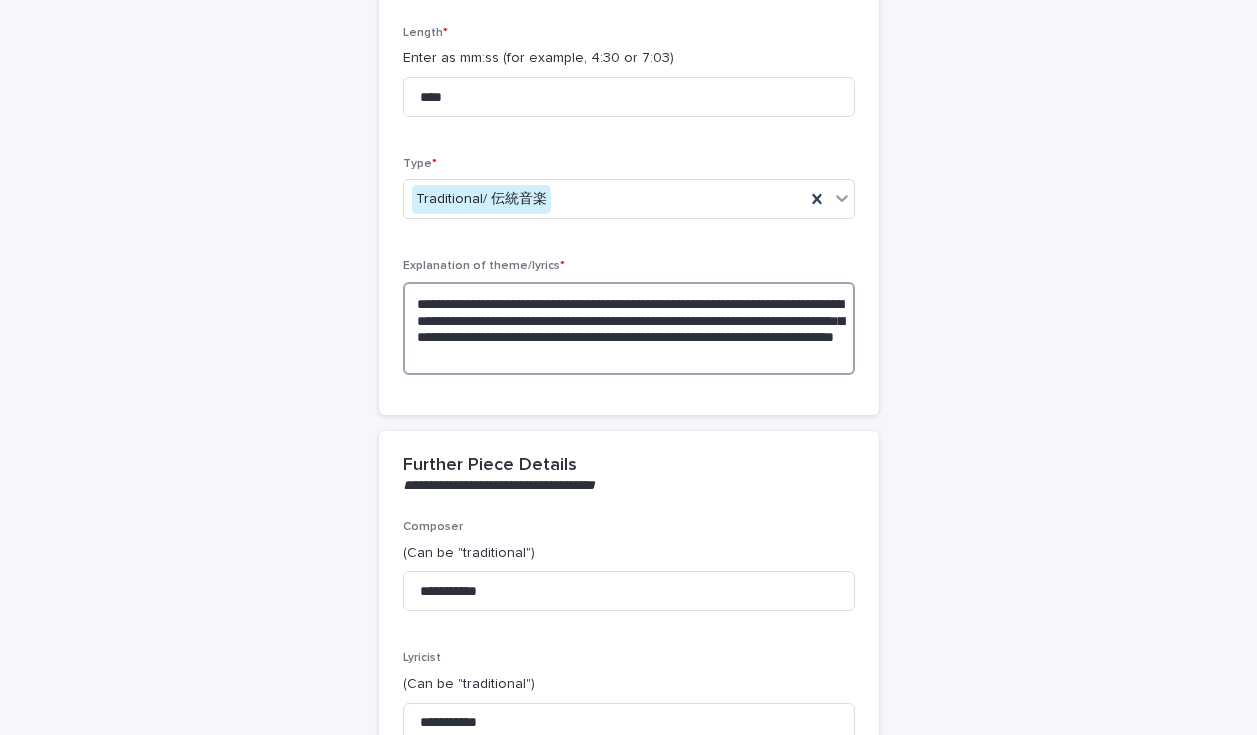 scroll, scrollTop: 1247, scrollLeft: 0, axis: vertical 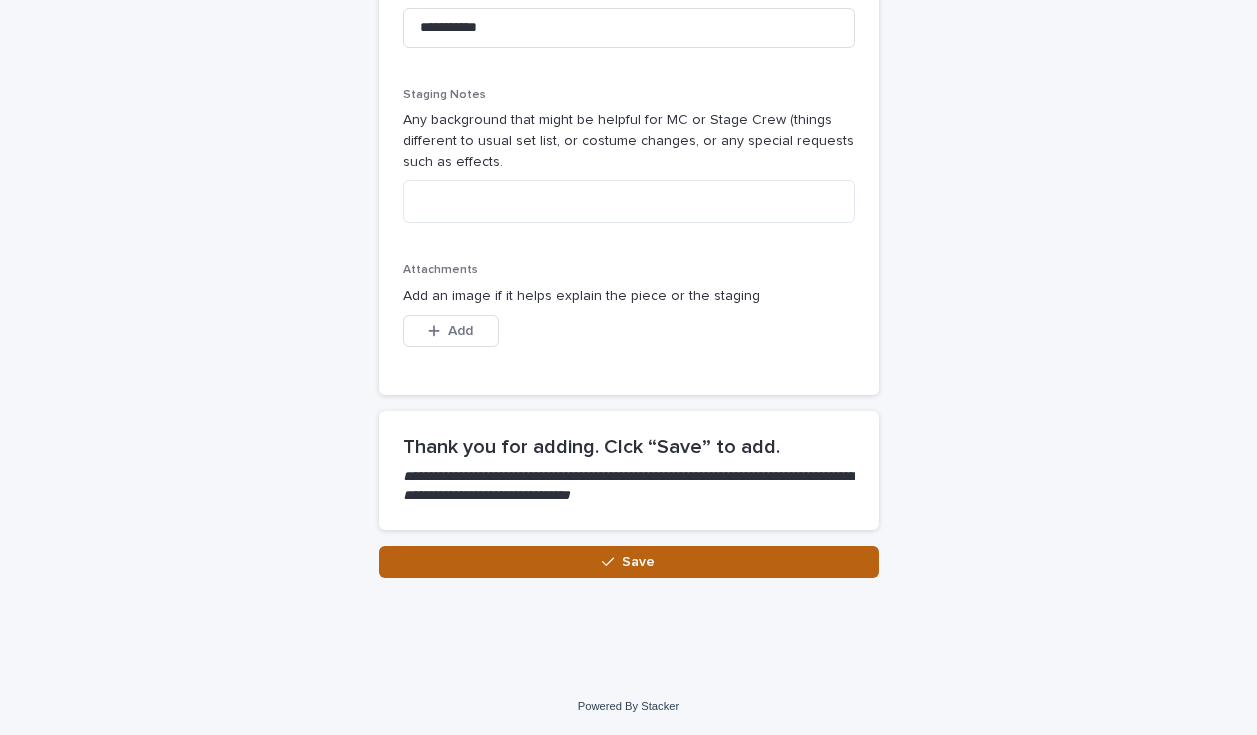 type on "**********" 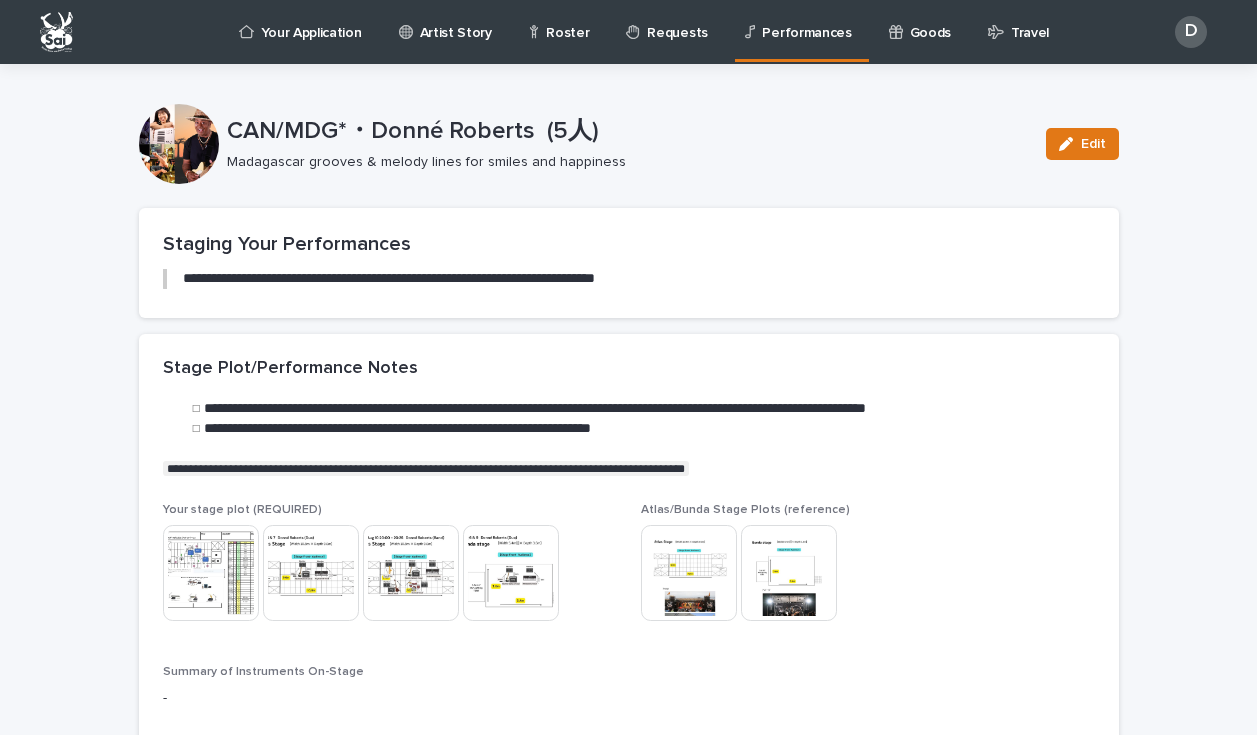 scroll, scrollTop: 4, scrollLeft: 0, axis: vertical 